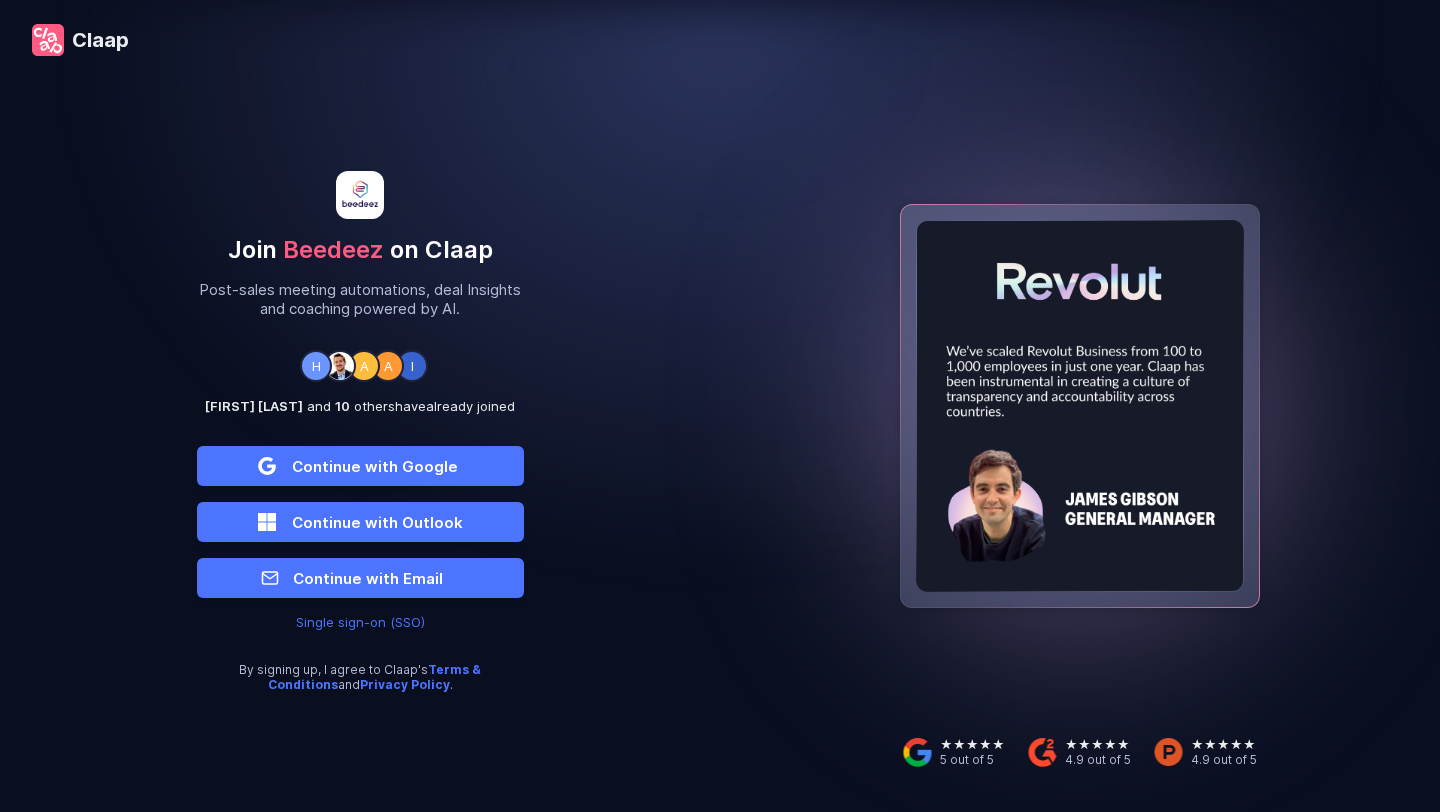 scroll, scrollTop: 0, scrollLeft: 0, axis: both 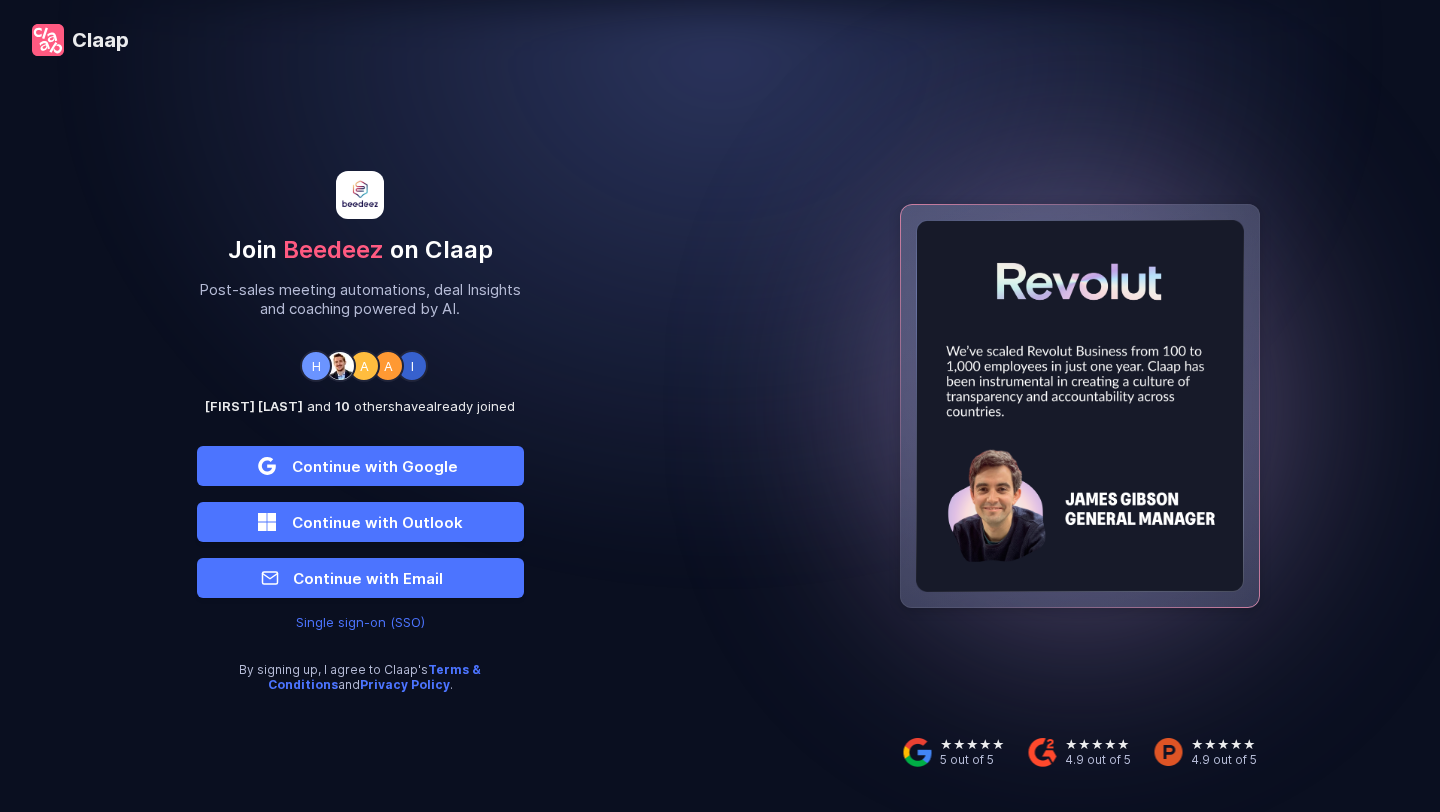 click on "Continue with Google" at bounding box center [375, 466] 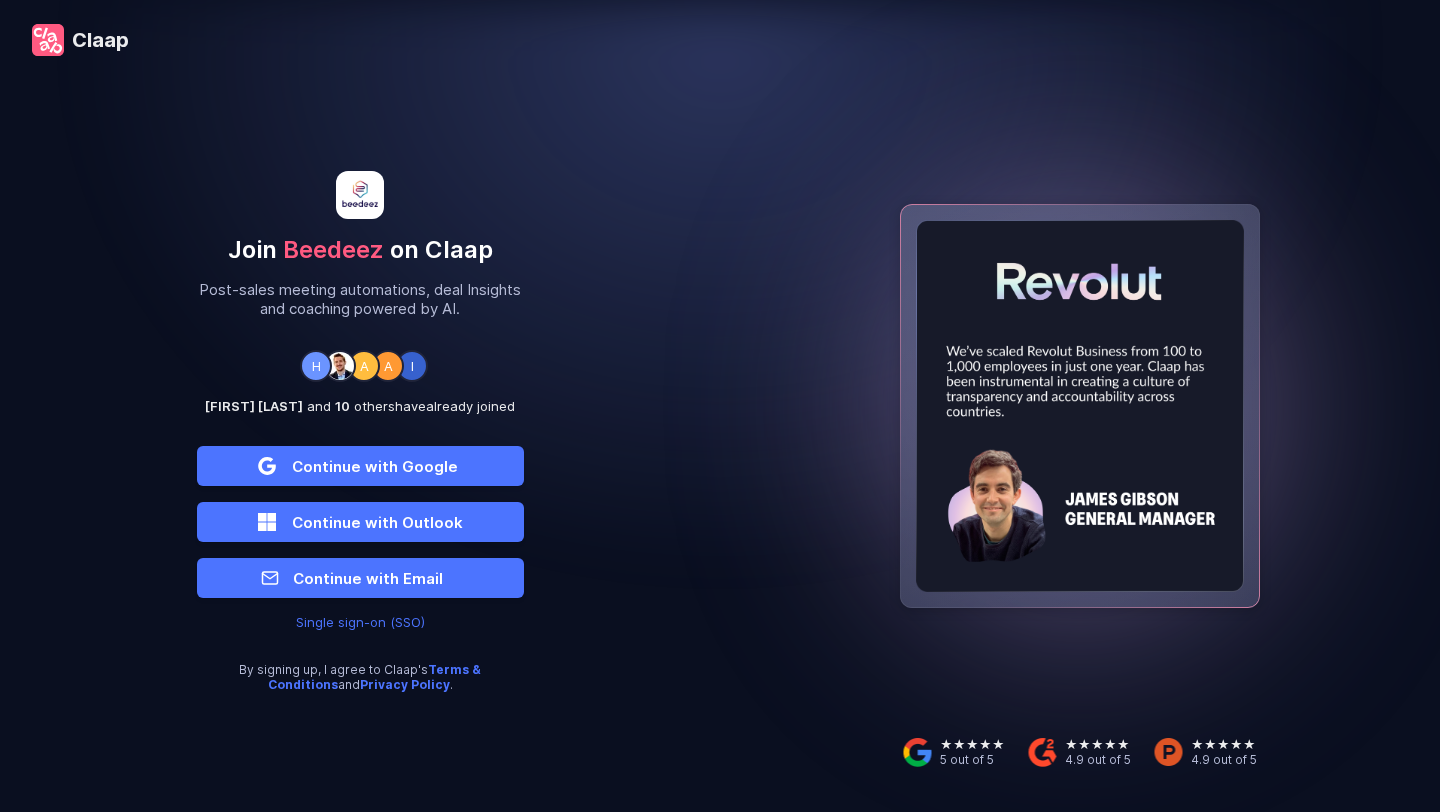 scroll, scrollTop: 0, scrollLeft: 0, axis: both 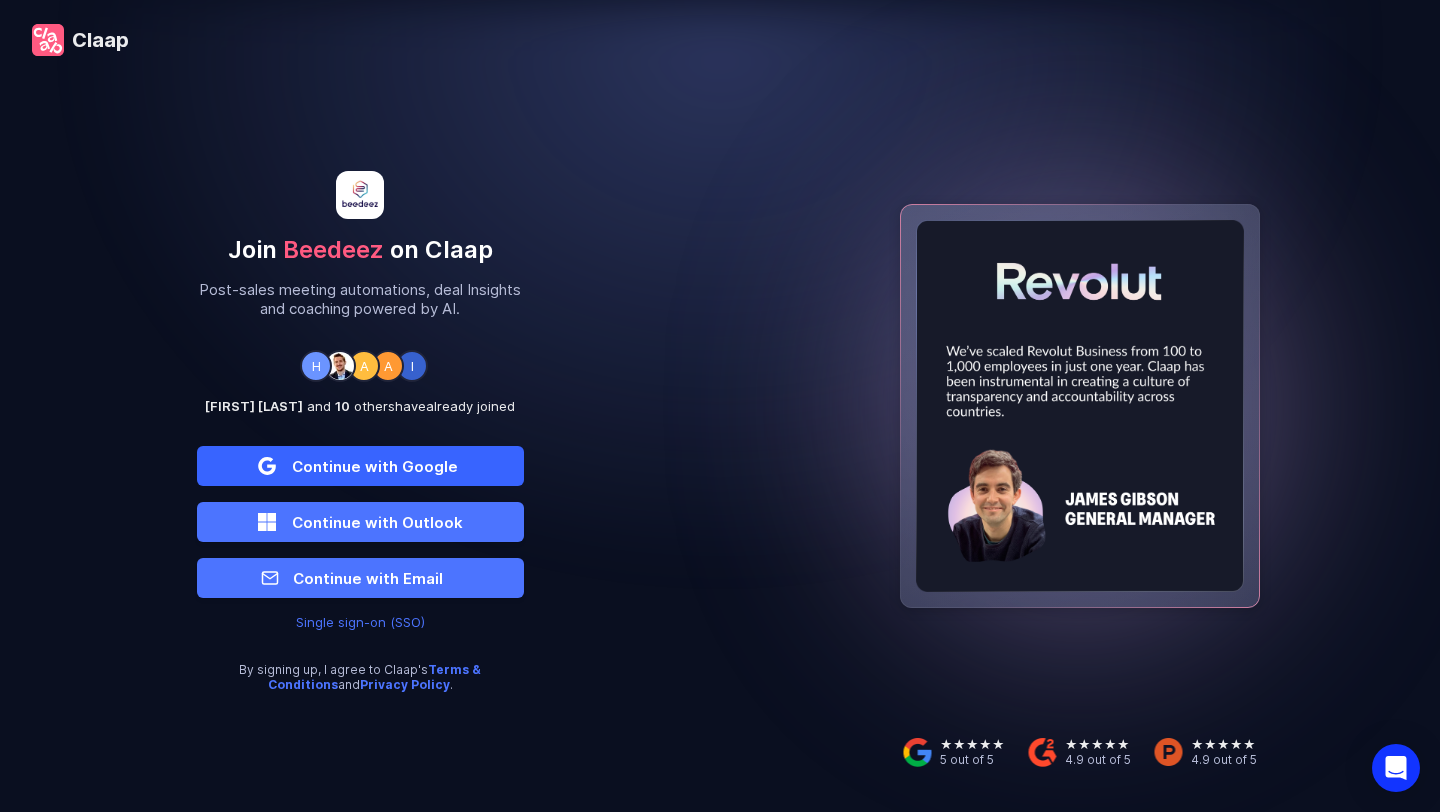click on "Continue with Google" at bounding box center (375, 466) 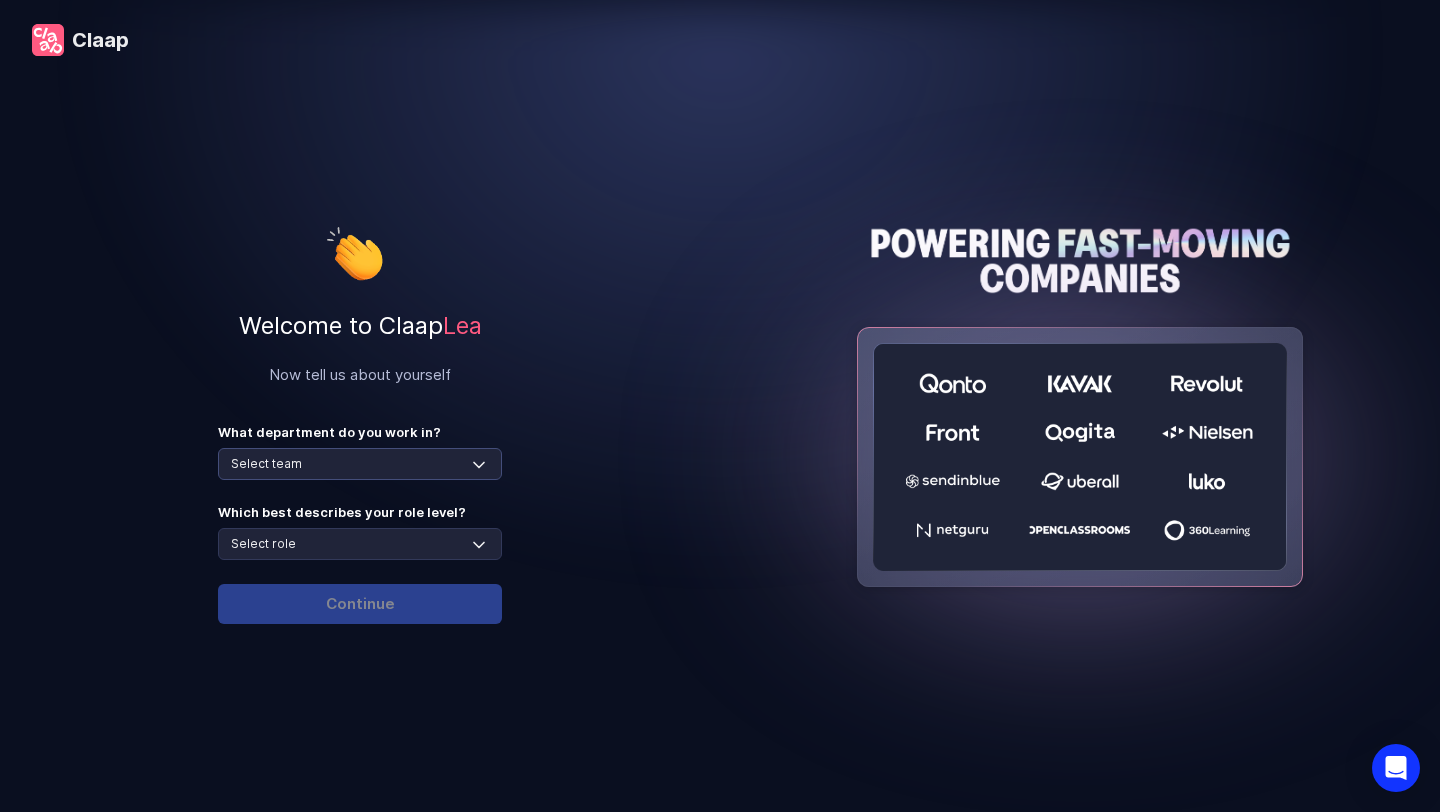 click on "Select team Sales Marketing Operations Customer Support Human Resources Product & Engineering Finance" at bounding box center (360, 464) 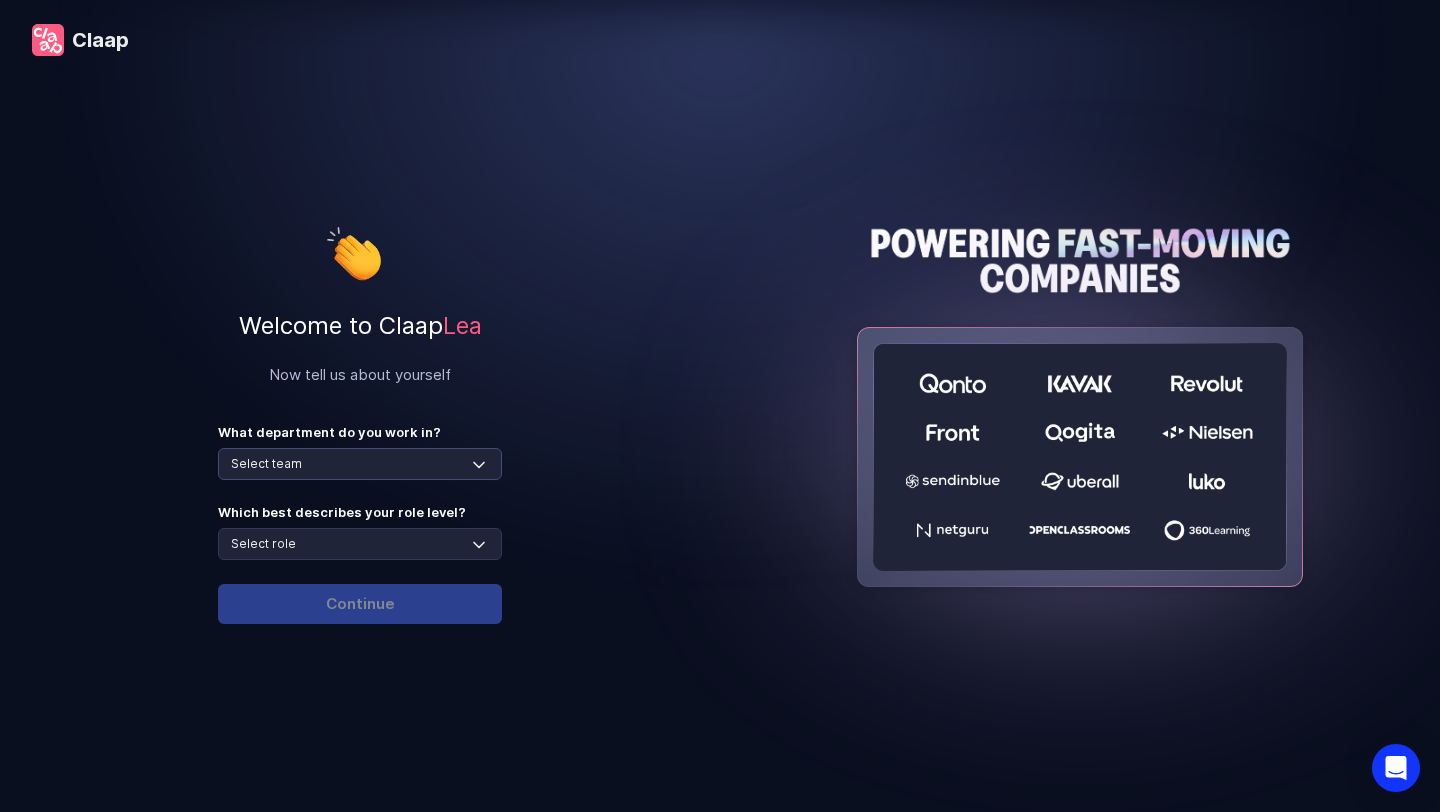click on "Select team Sales Marketing Operations Customer Support Human Resources Product & Engineering Finance" at bounding box center (360, 464) 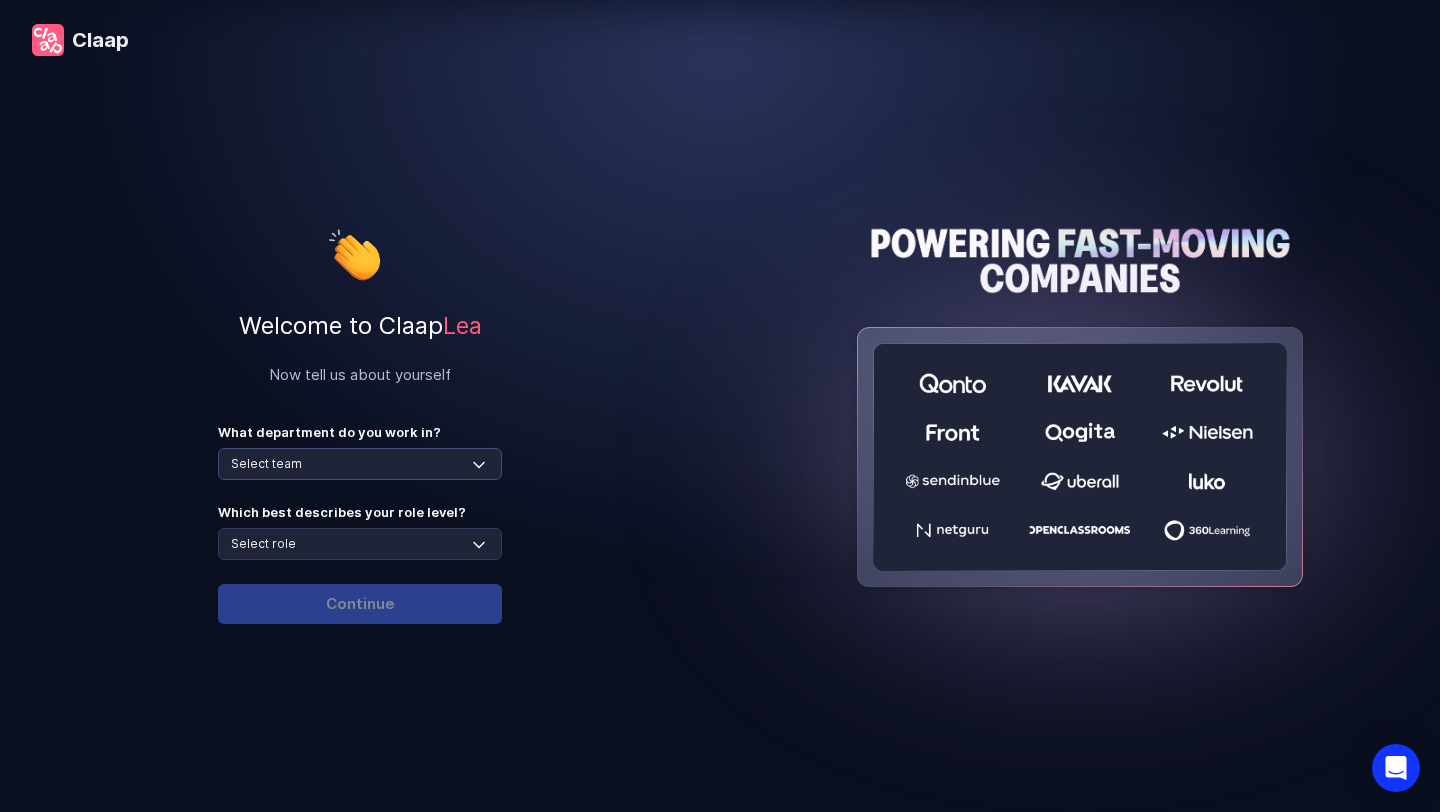 select on "sales" 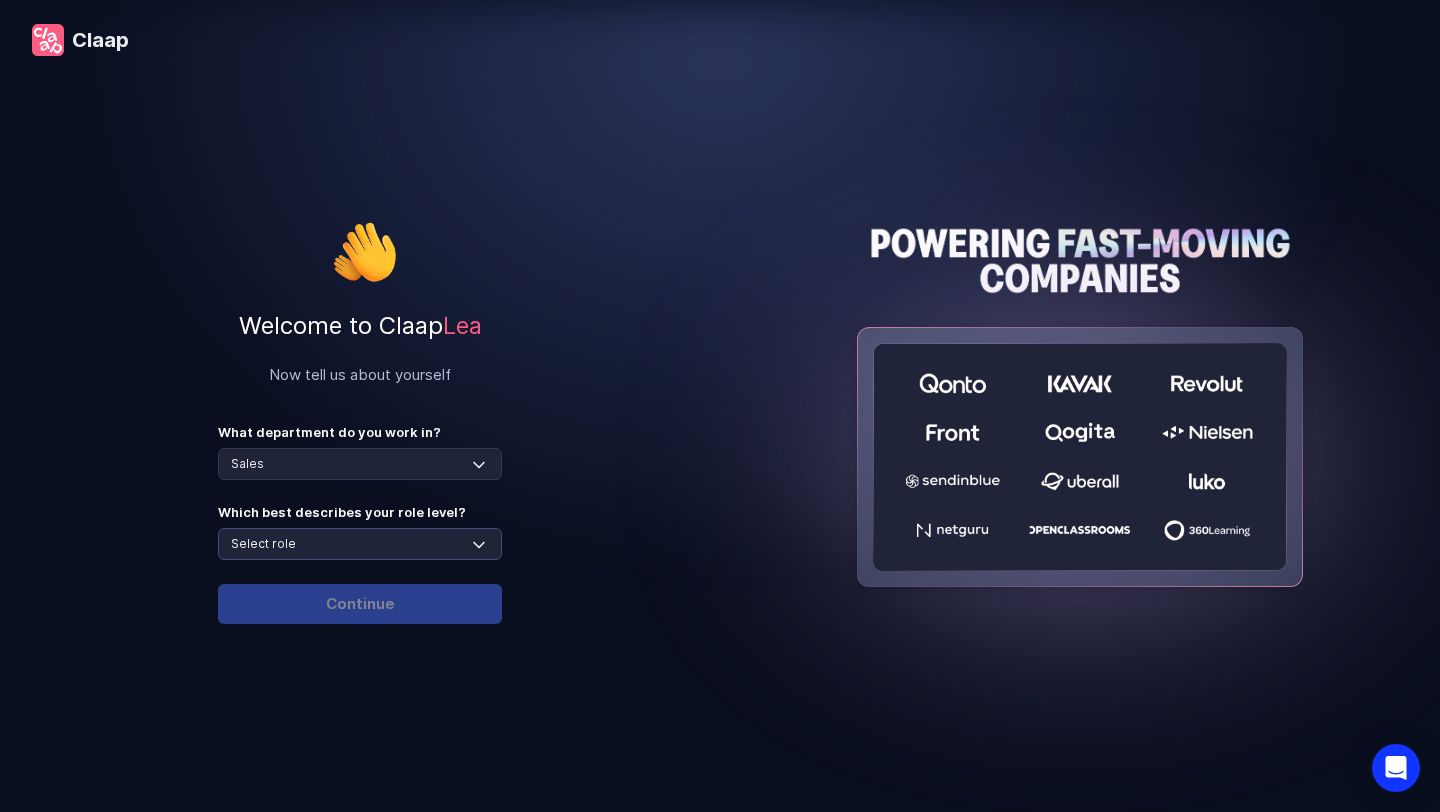 click on "Select role Individual Contributor / Team Member Manager / Team Leader Senior Leadership: Head of, Director, VP, ... Executive / C-suite" at bounding box center (360, 544) 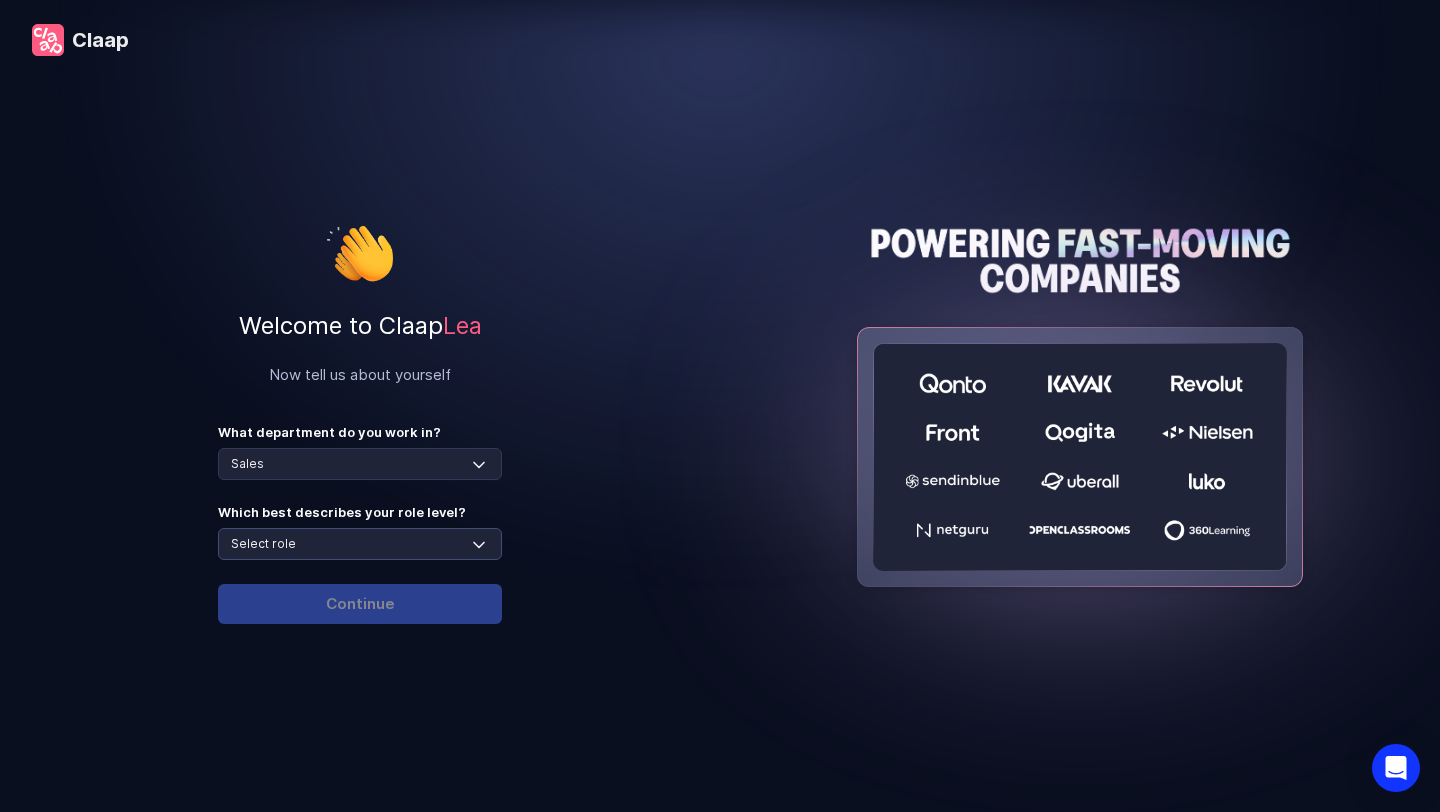 select on "executive" 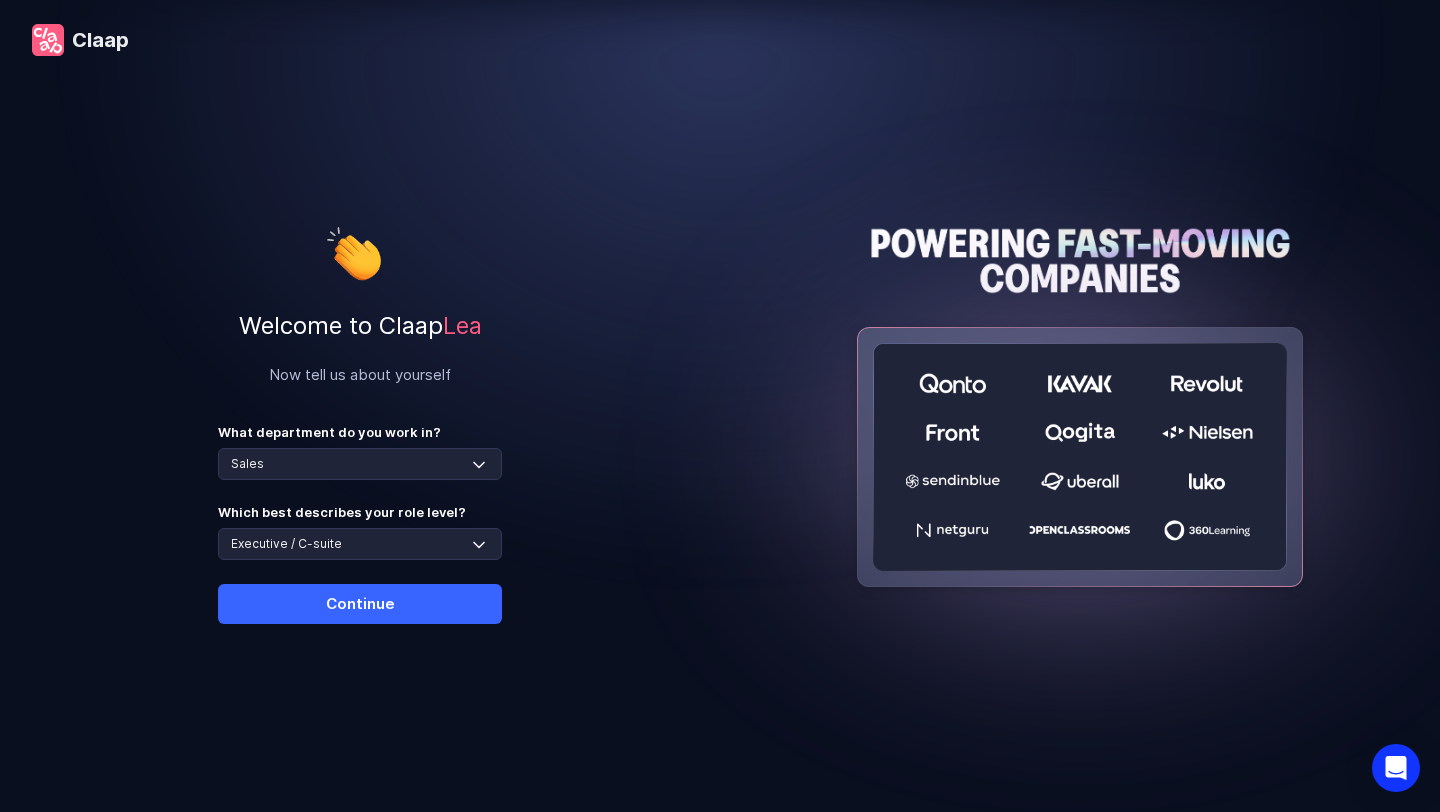 click on "Continue" at bounding box center [360, 604] 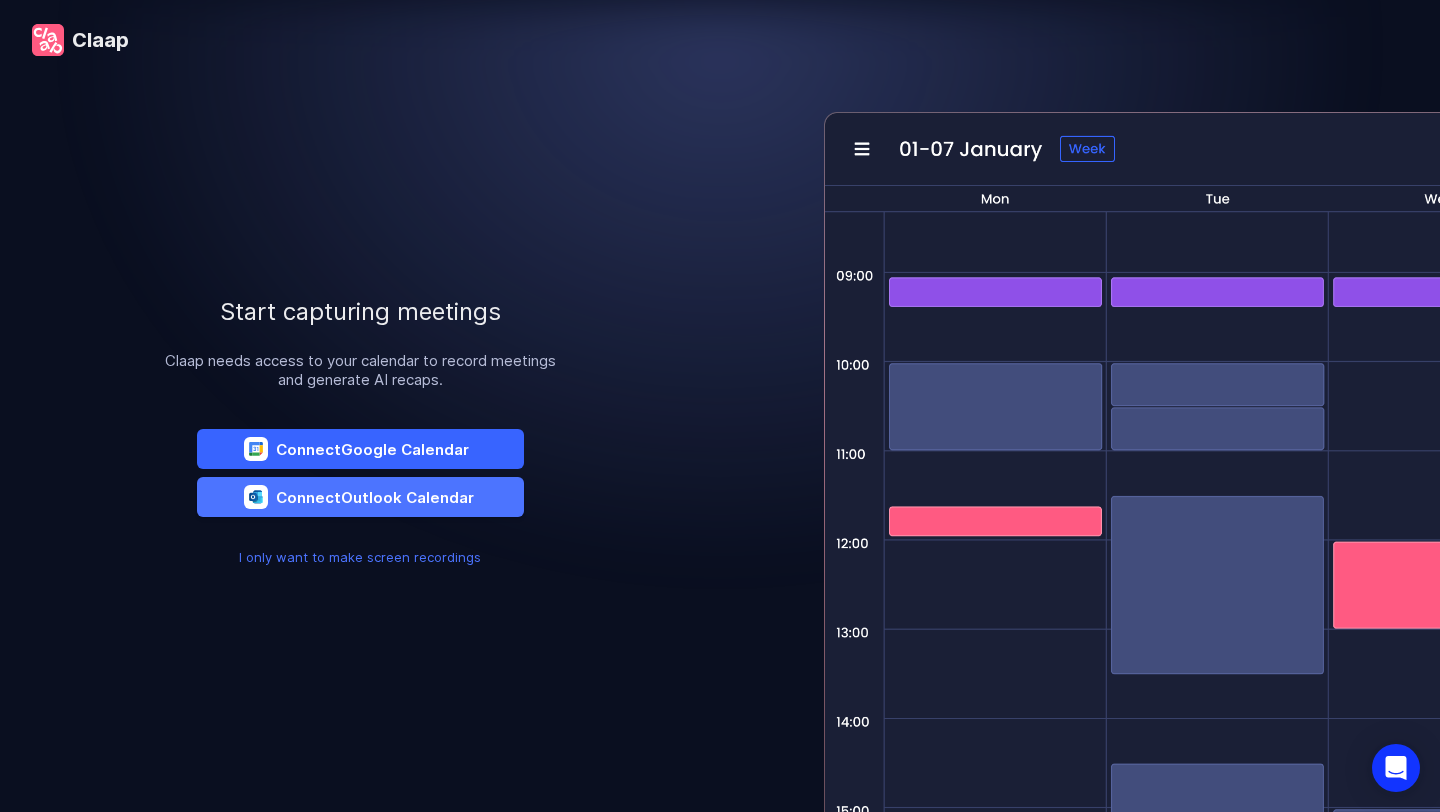 click on "Google Calendar" at bounding box center (405, 449) 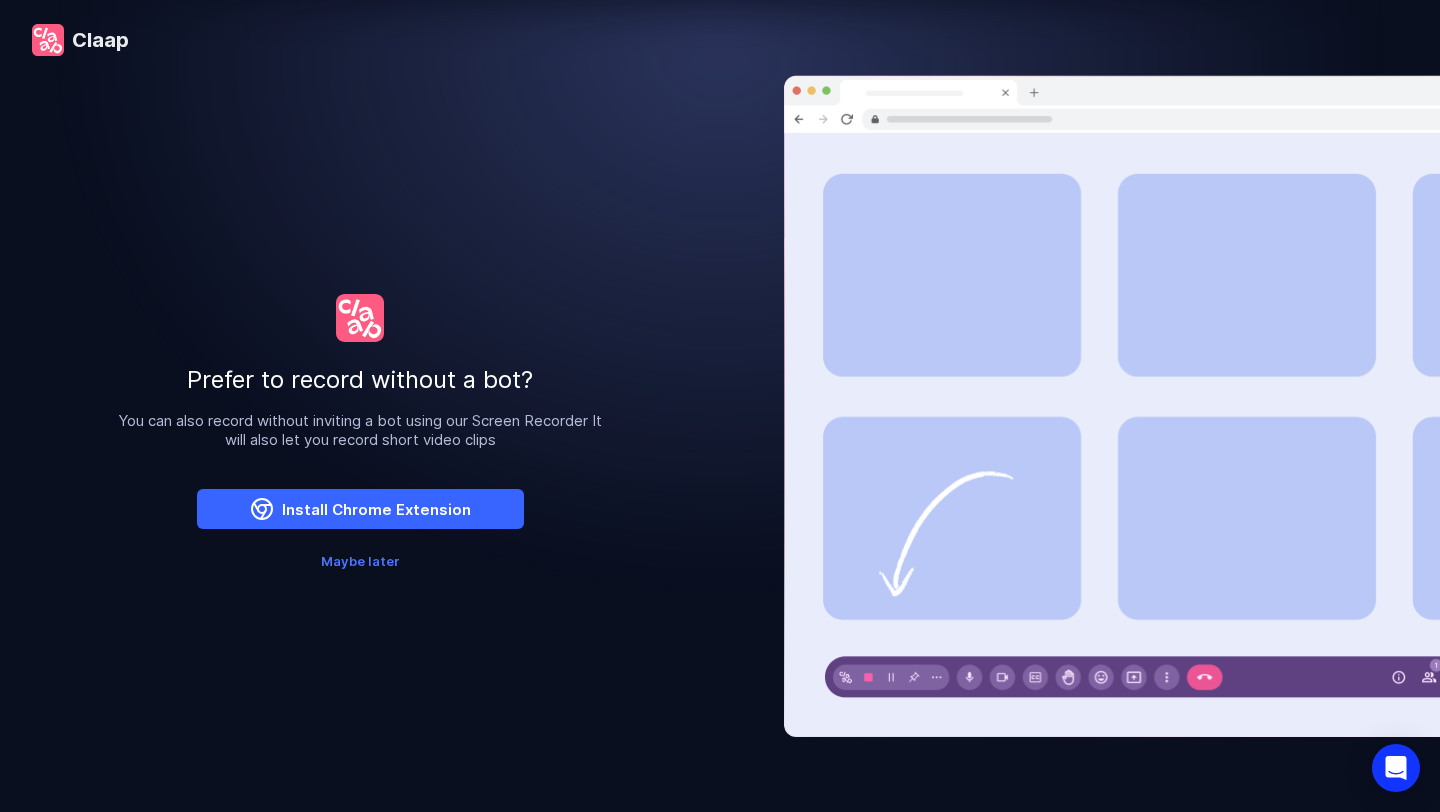 click on "Install Chrome Extension" at bounding box center [360, 509] 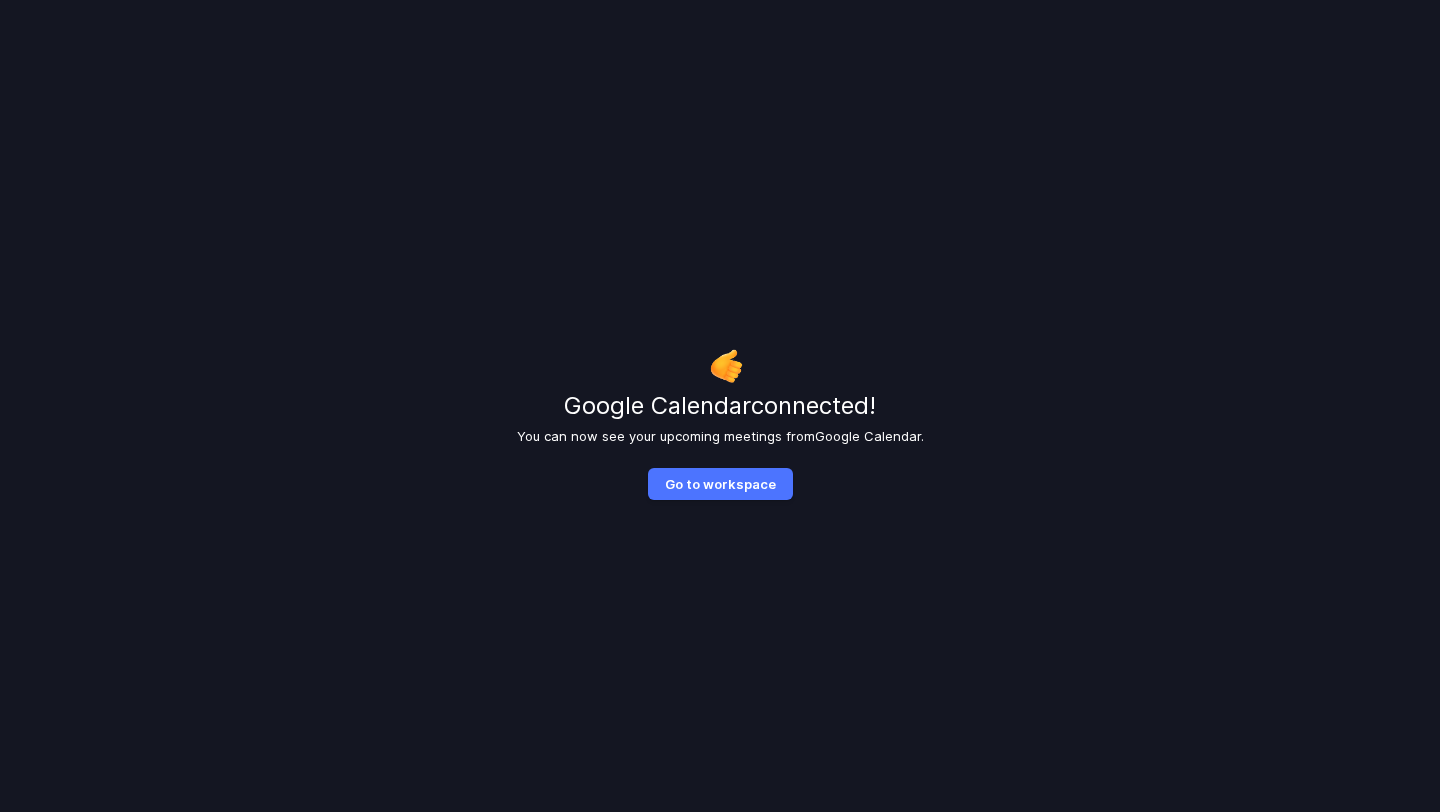 scroll, scrollTop: 0, scrollLeft: 0, axis: both 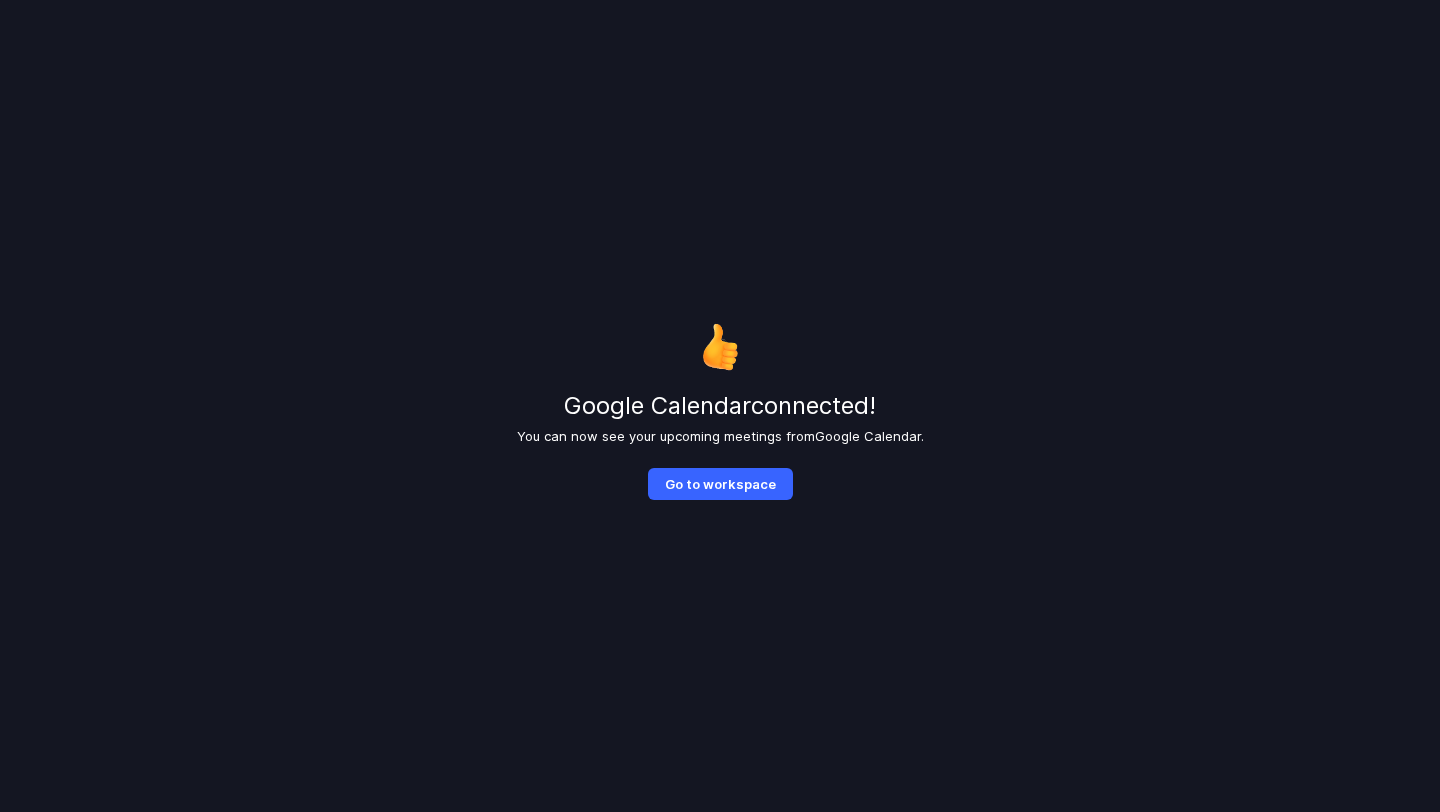 click on "Go to workspace" at bounding box center [720, 484] 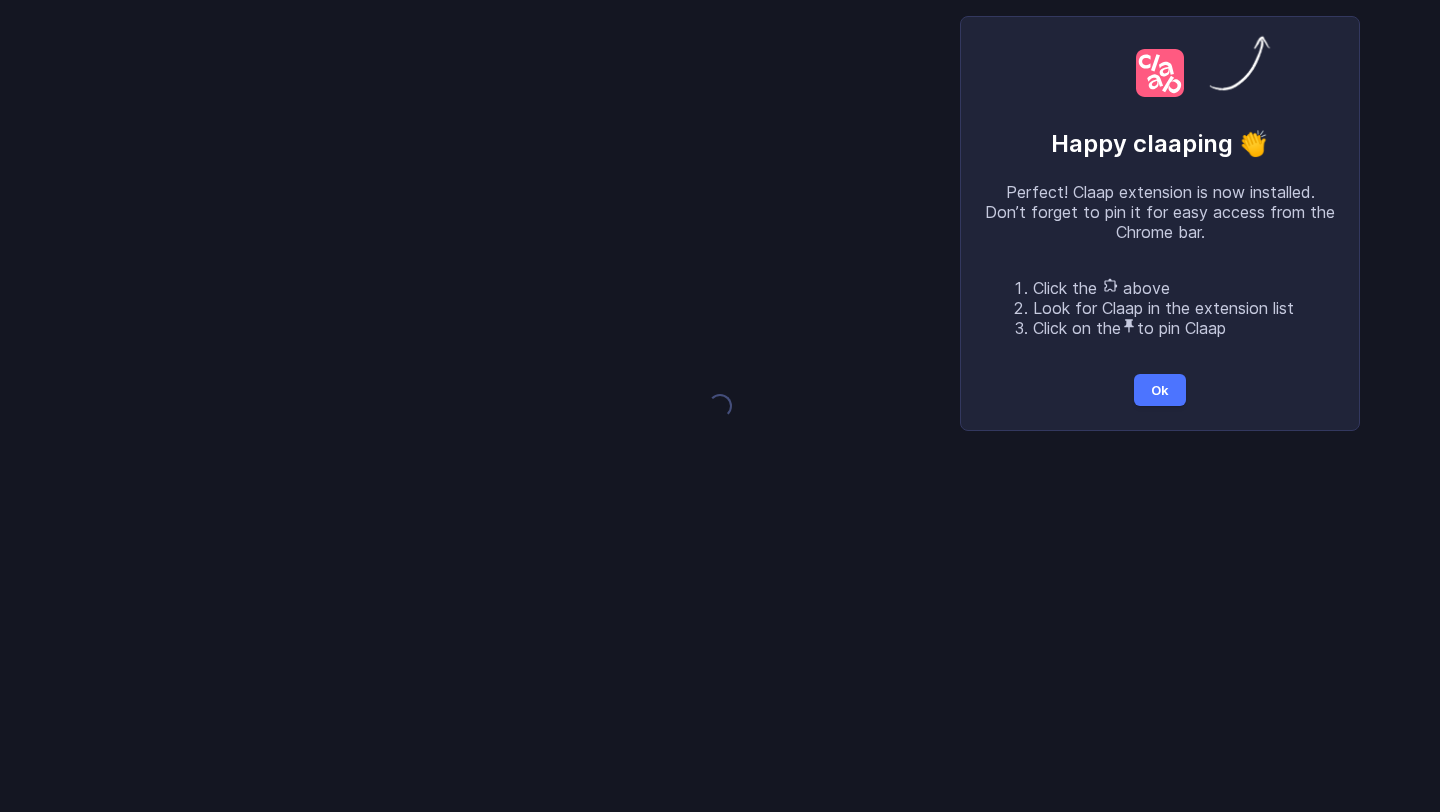 scroll, scrollTop: 0, scrollLeft: 0, axis: both 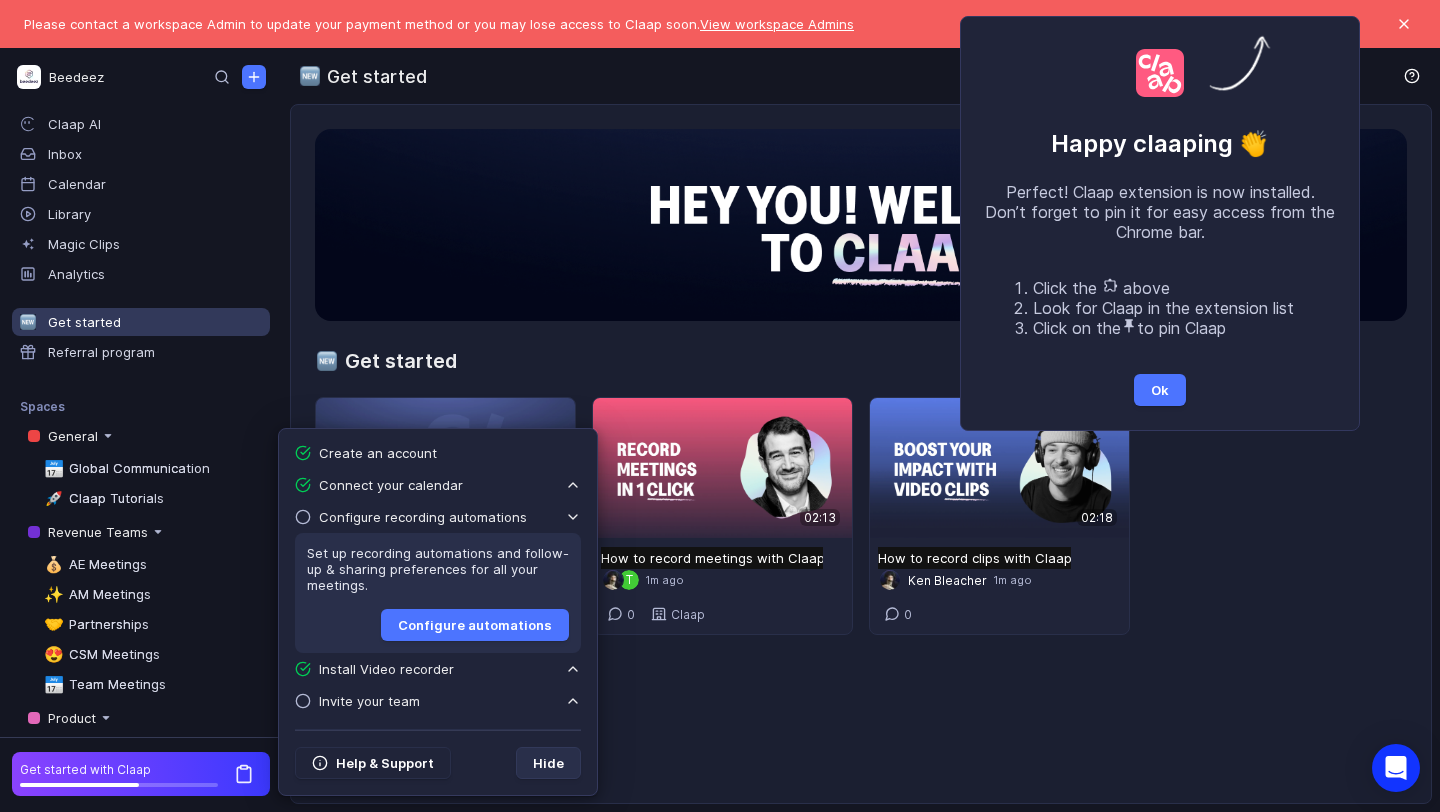 click on "Happy claaping 👏 Perfect! Claap extension is now installed. Don’t forget to pin it for easy access from the Chrome bar. Click the     above Look for Claap in the extension list Click on the   to pin Claap Ok" at bounding box center [720, 406] 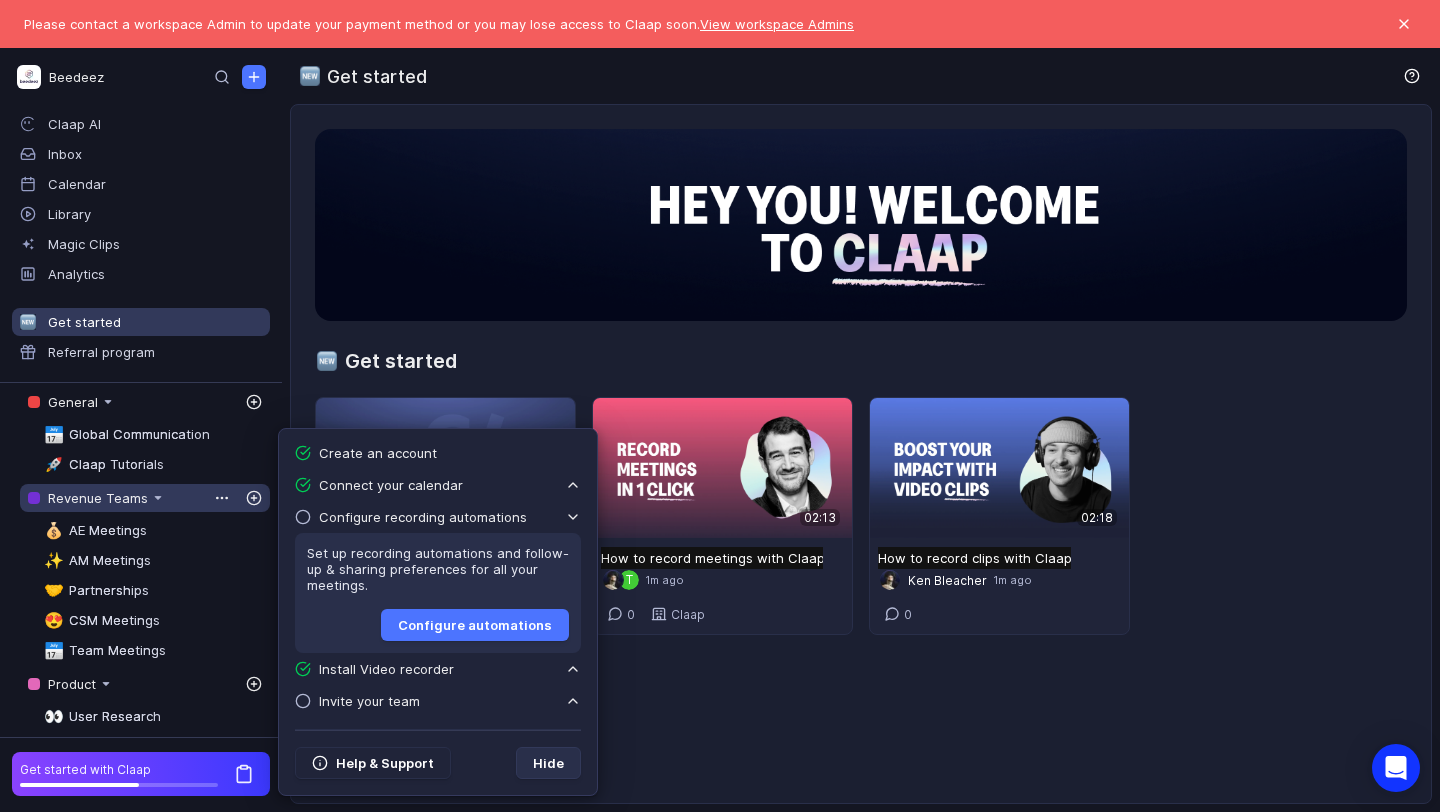 scroll, scrollTop: 0, scrollLeft: 0, axis: both 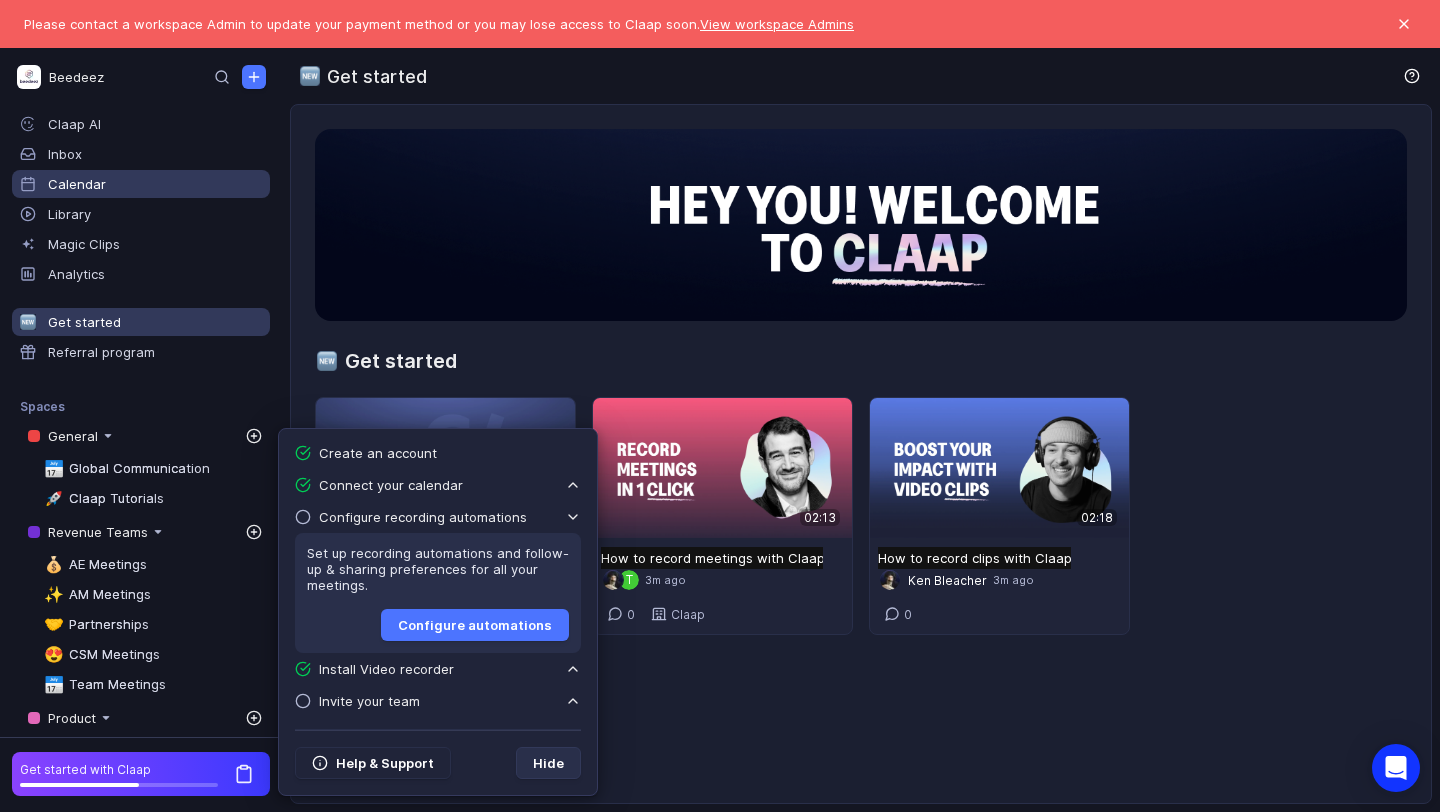 click on "Calendar" at bounding box center (141, 184) 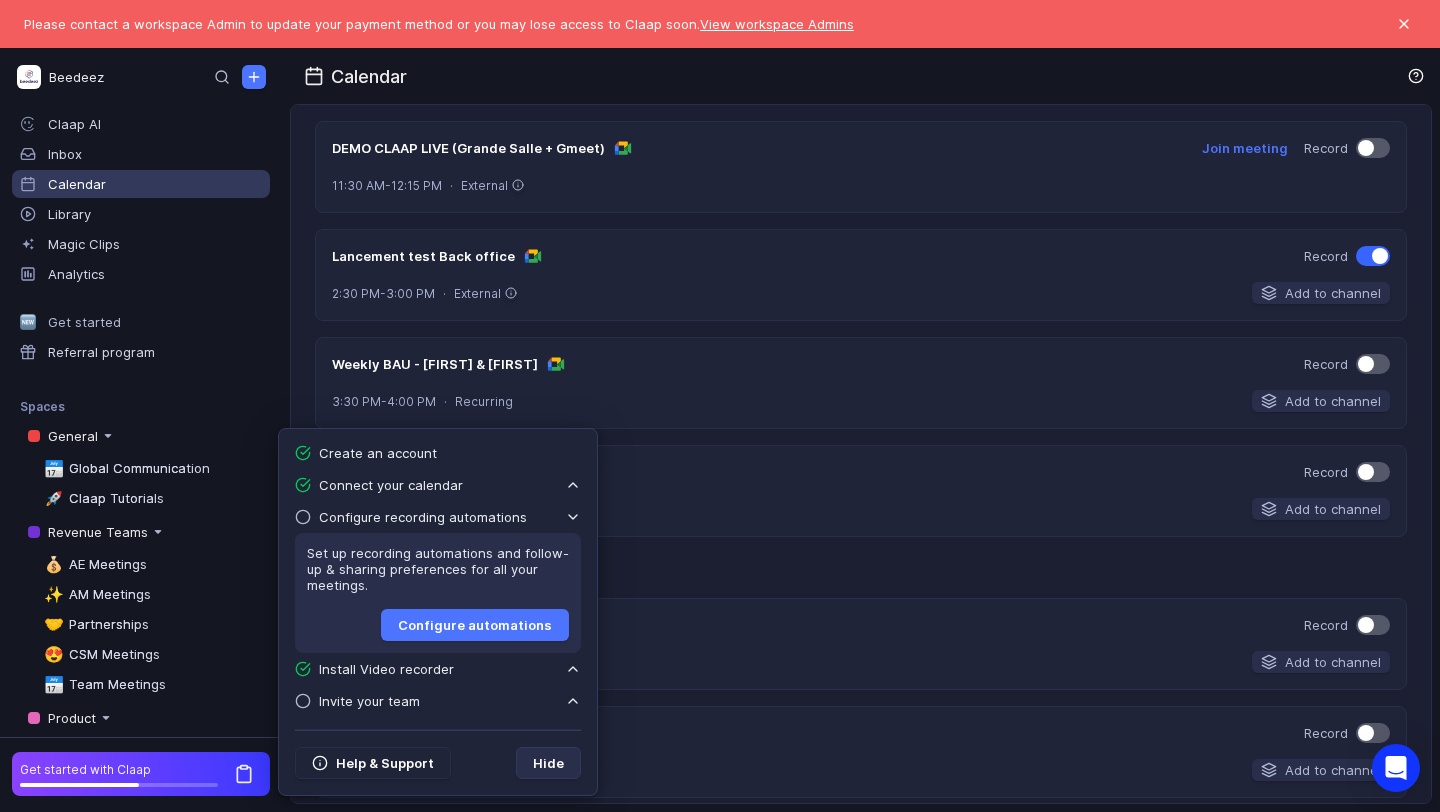 scroll, scrollTop: 205, scrollLeft: 0, axis: vertical 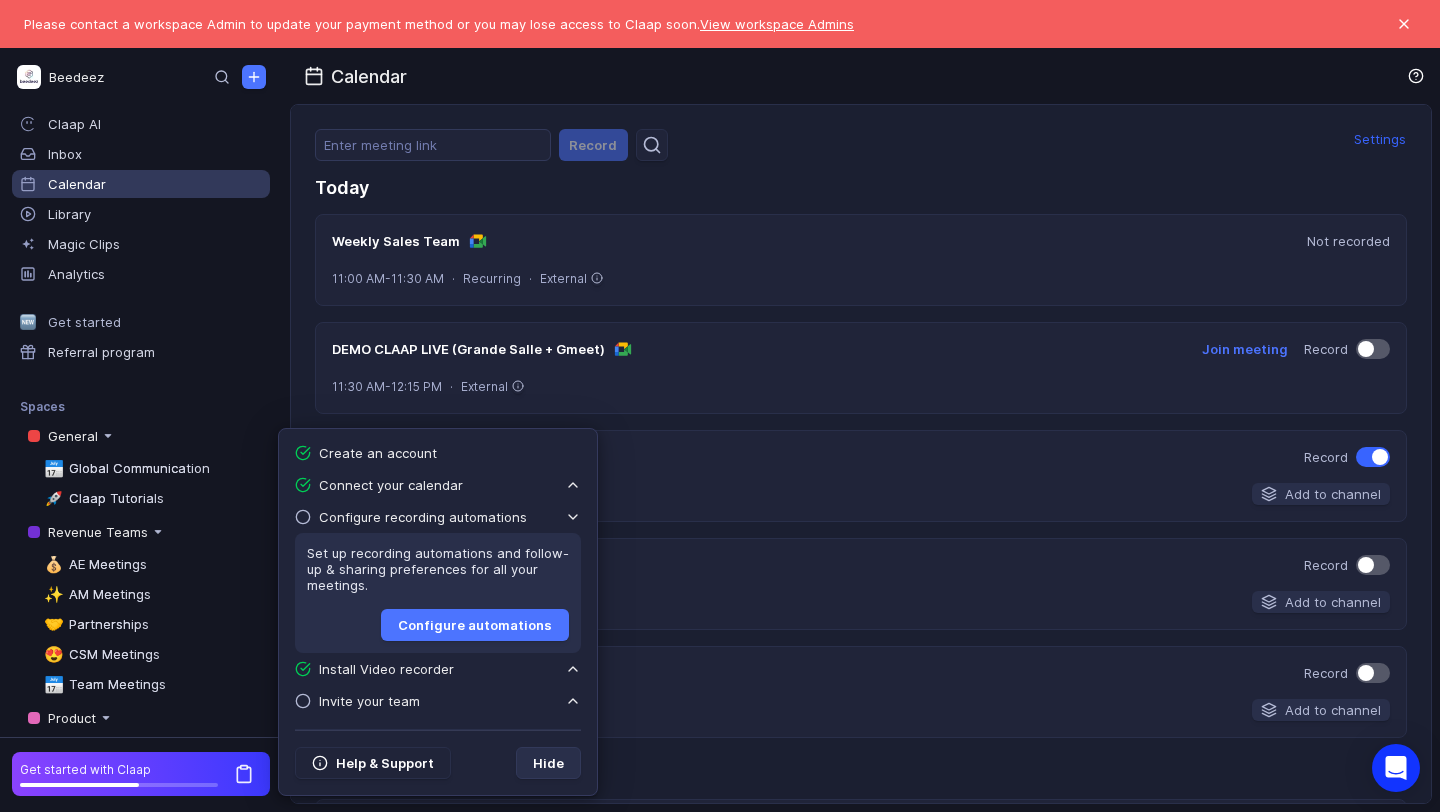click on "Settings" at bounding box center (1380, 139) 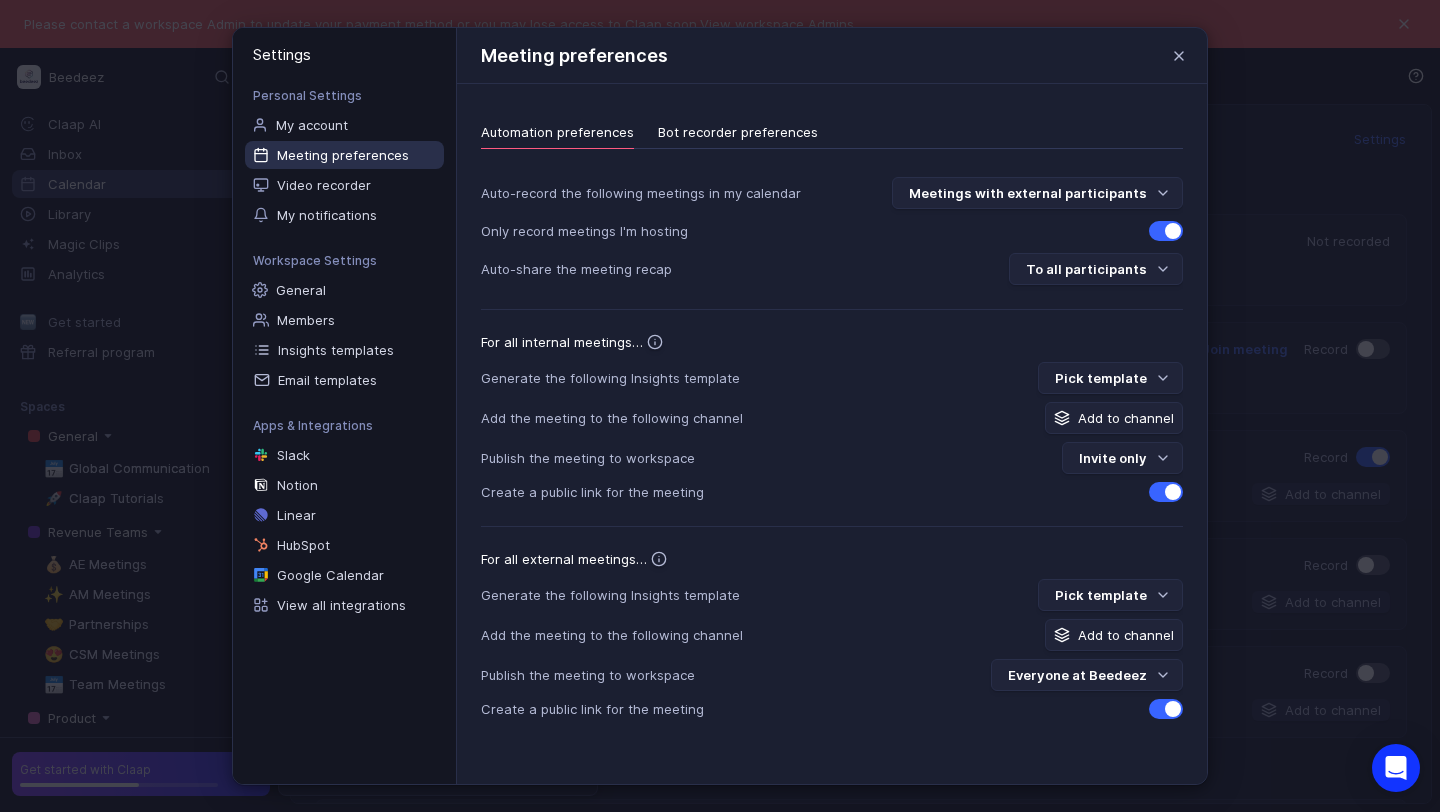 click on "Bot recorder preferences" at bounding box center (738, 132) 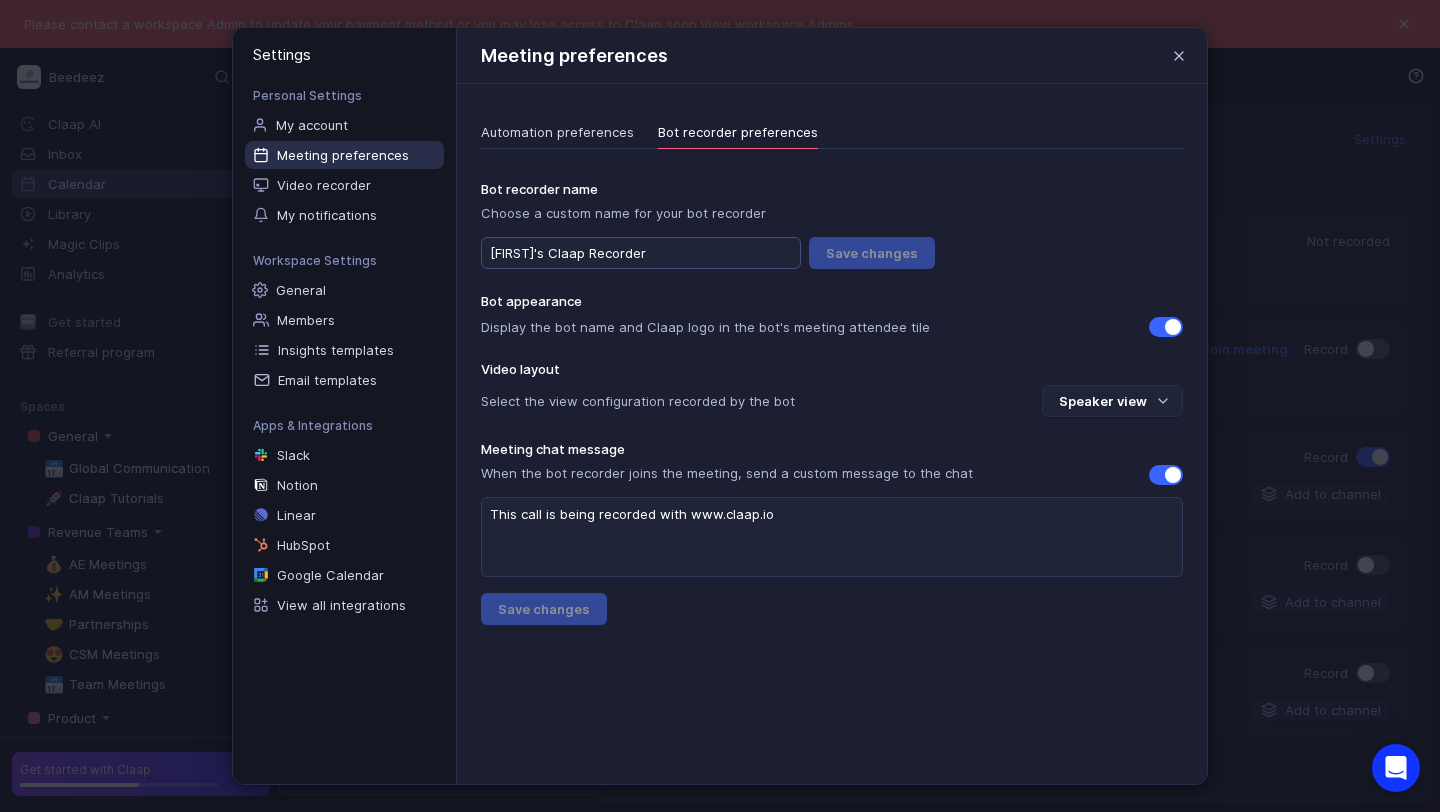 drag, startPoint x: 638, startPoint y: 253, endPoint x: 484, endPoint y: 247, distance: 154.11684 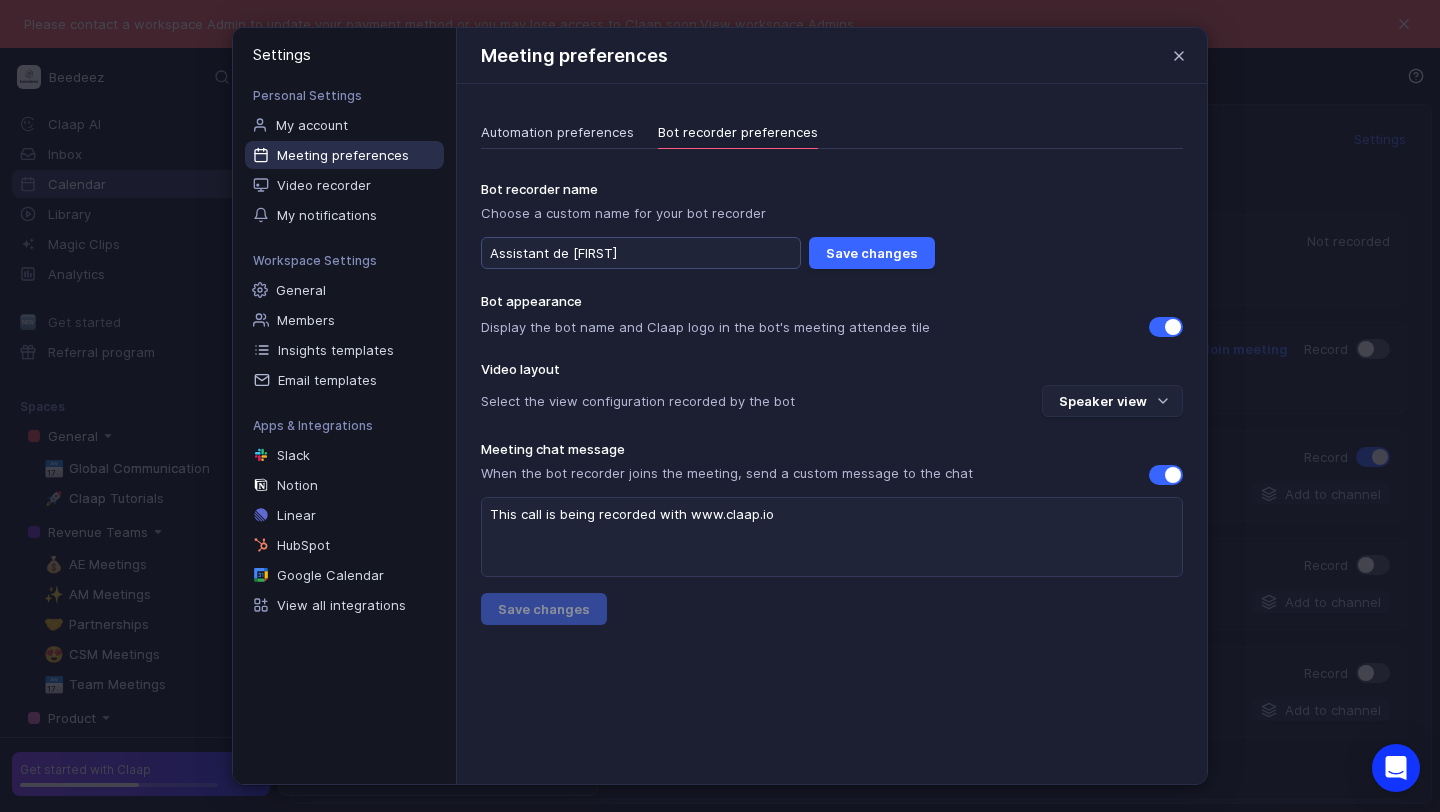 type on "Assistant de [FIRST]" 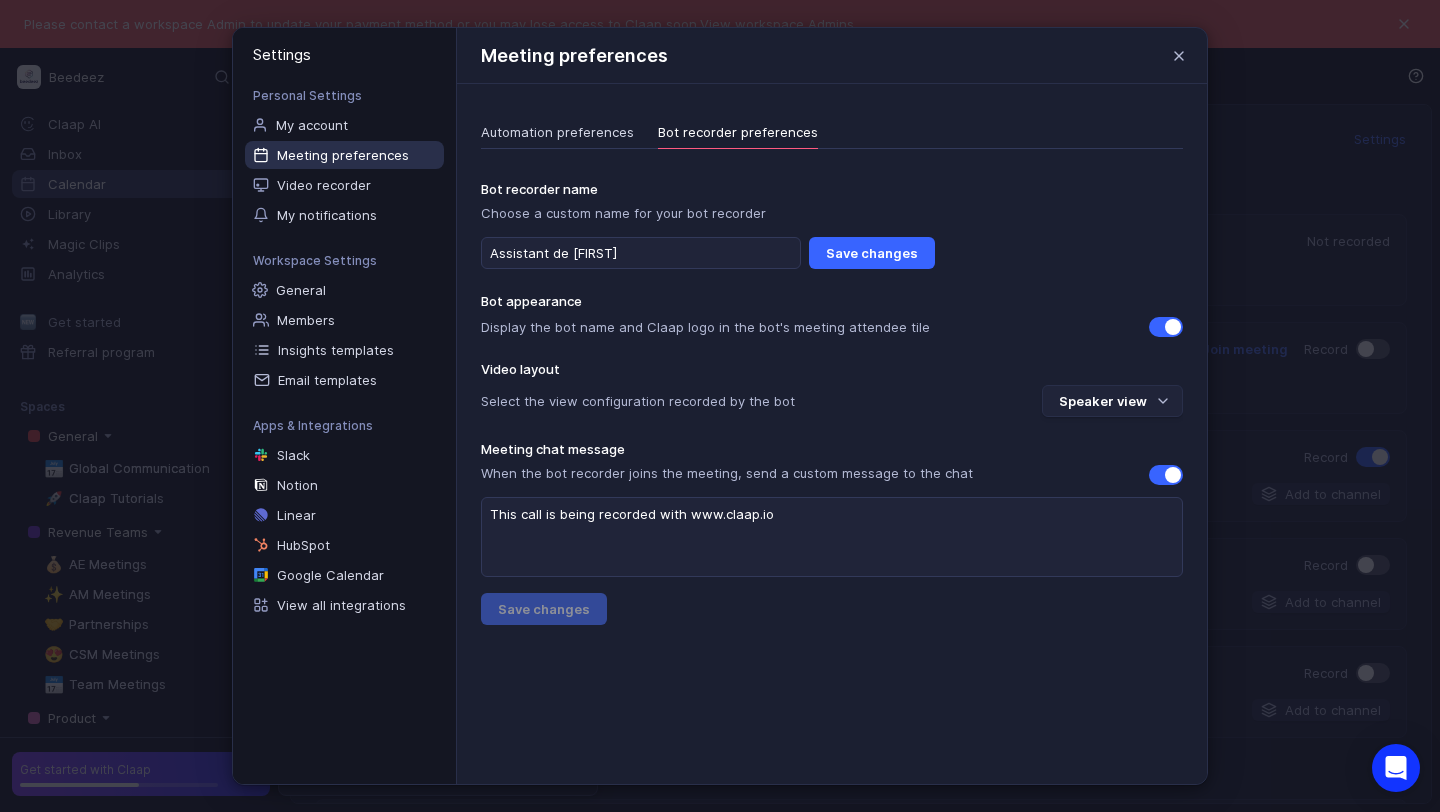 click on "Save changes" at bounding box center (872, 253) 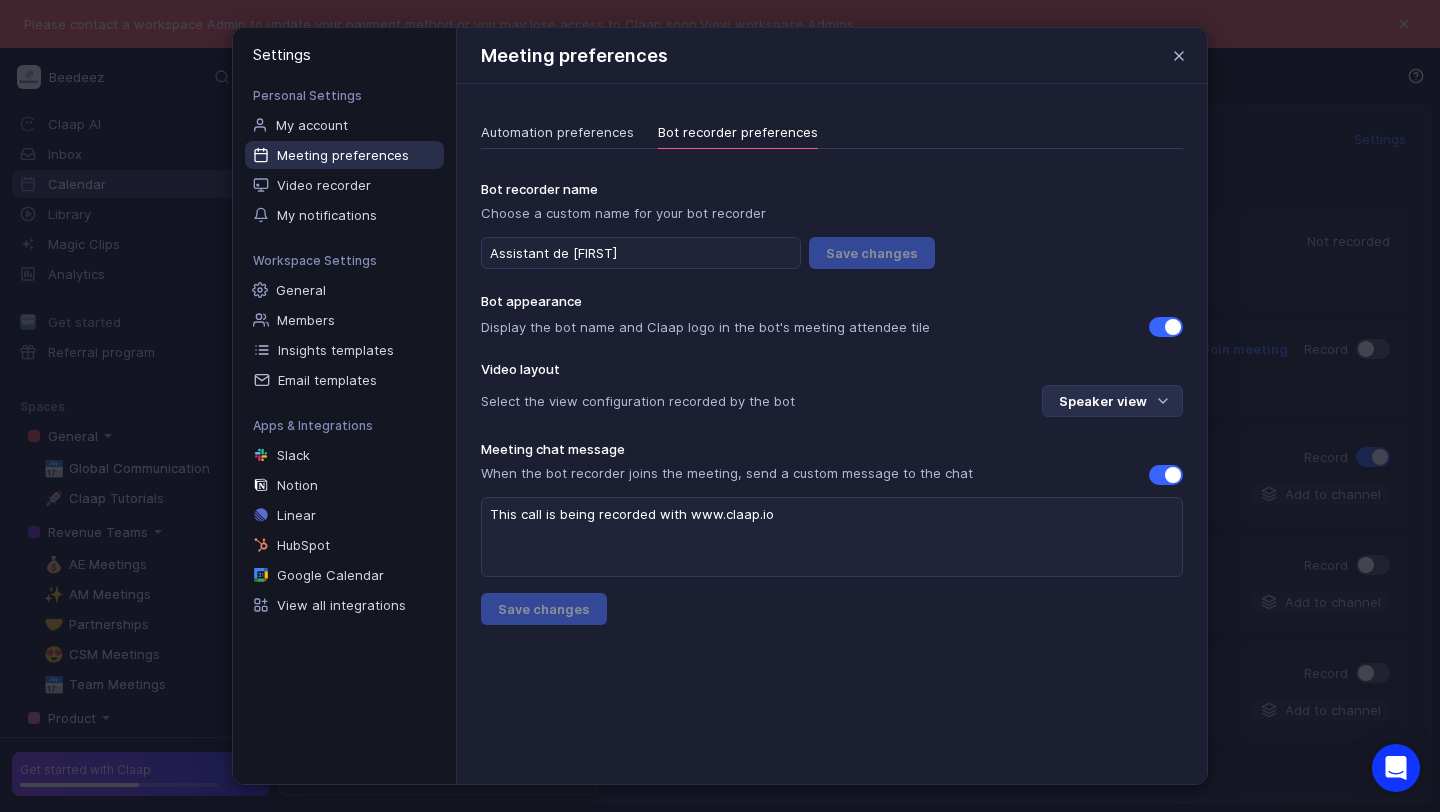 click at bounding box center [1163, 401] 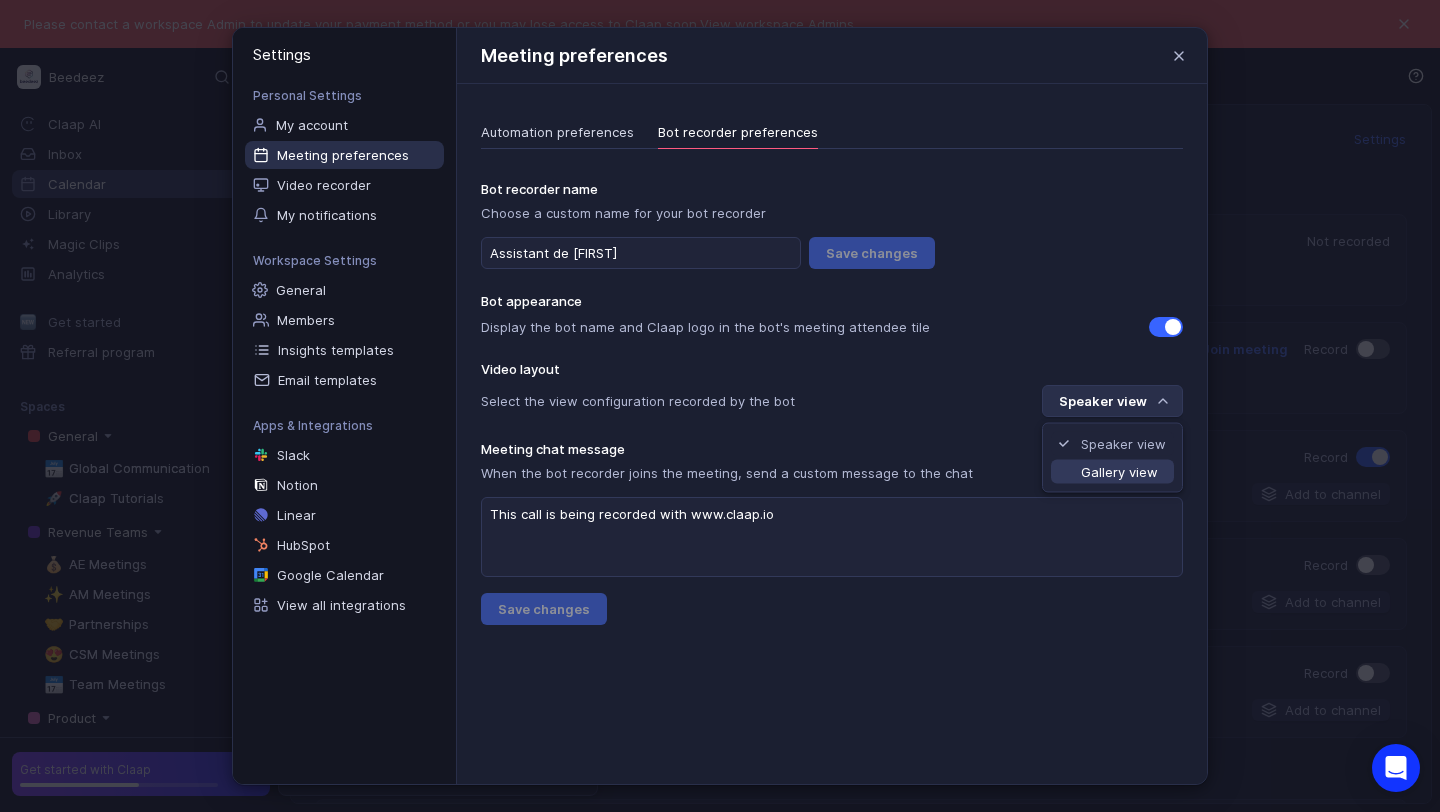 click on "Gallery view" at bounding box center (1123, 472) 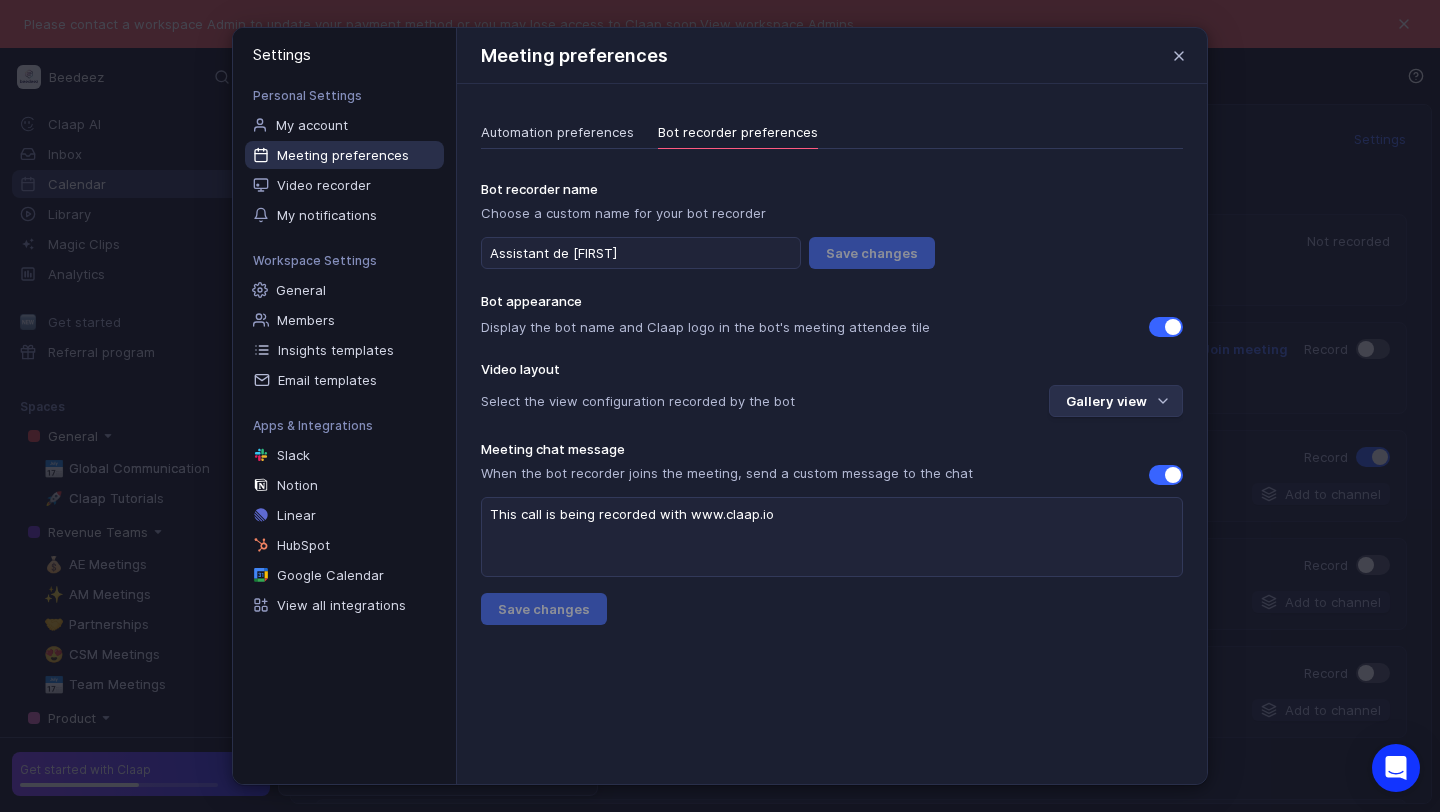 click on "Settings Personal Settings My account Meeting preferences Video recorder My notifications Workspace Settings General Members Meeting controls Insights templates Email templates Glossary Security Theme Plans & Licenses Billing Apps & Integrations Slack Notion Linear HubSpot Google Calendar View all integrations Meeting preferences Automation preferences Bot recorder preferences Auto-record the following meetings in my calendar Meetings with external participants Only record meetings I'm hosting Auto-share the meeting recap To all participants For all internal meetings… Generate the following Insights template Pick template Add the meeting to the following channel Add to channel Publish the meeting to workspace Invite only Create a public link for the meeting For all external meetings… Generate the following Insights template Pick template Add the meeting to the following channel Add to channel Publish the meeting to workspace Everyone at Beedeez Create a public link for the meeting Bot recorder name" at bounding box center (720, 406) 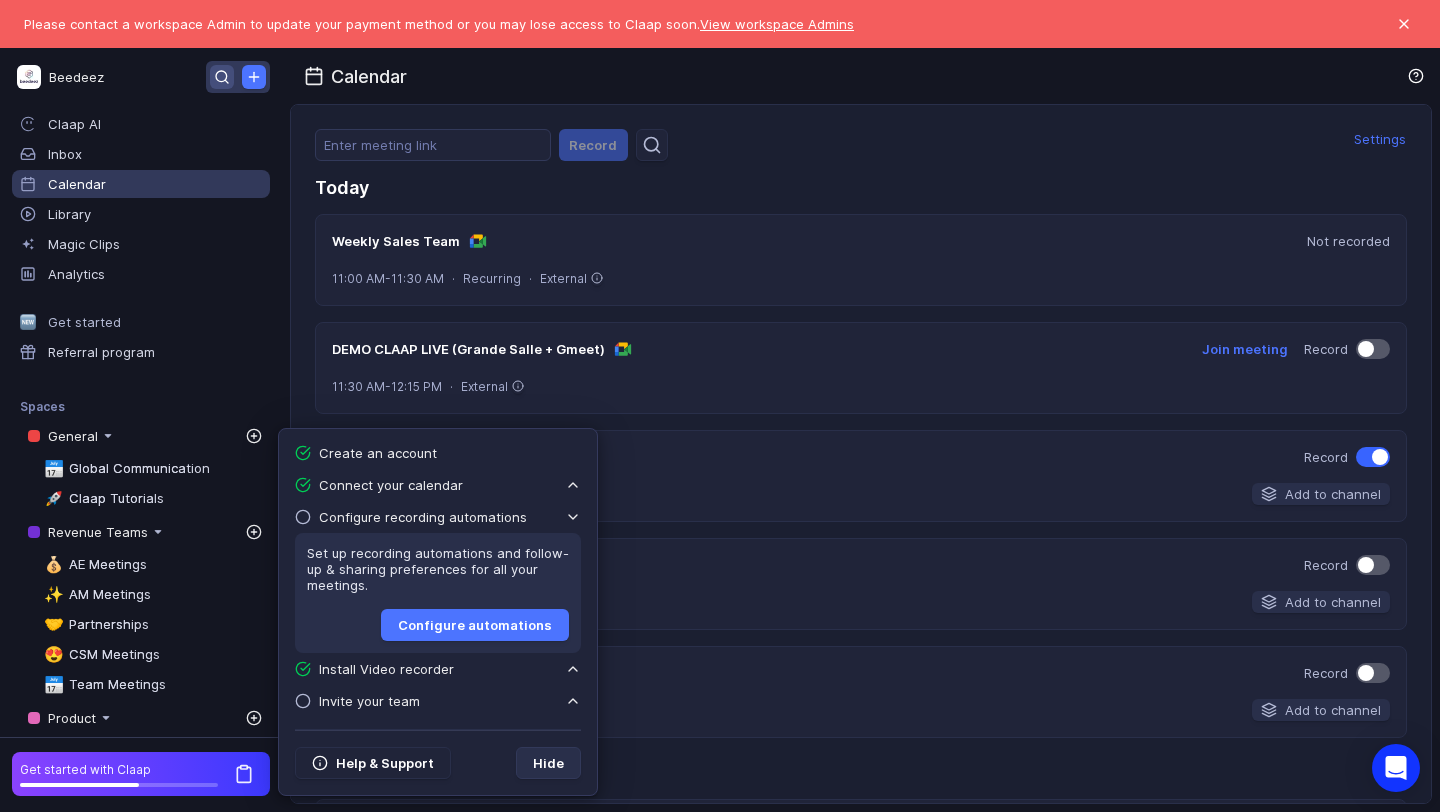 click at bounding box center [222, 77] 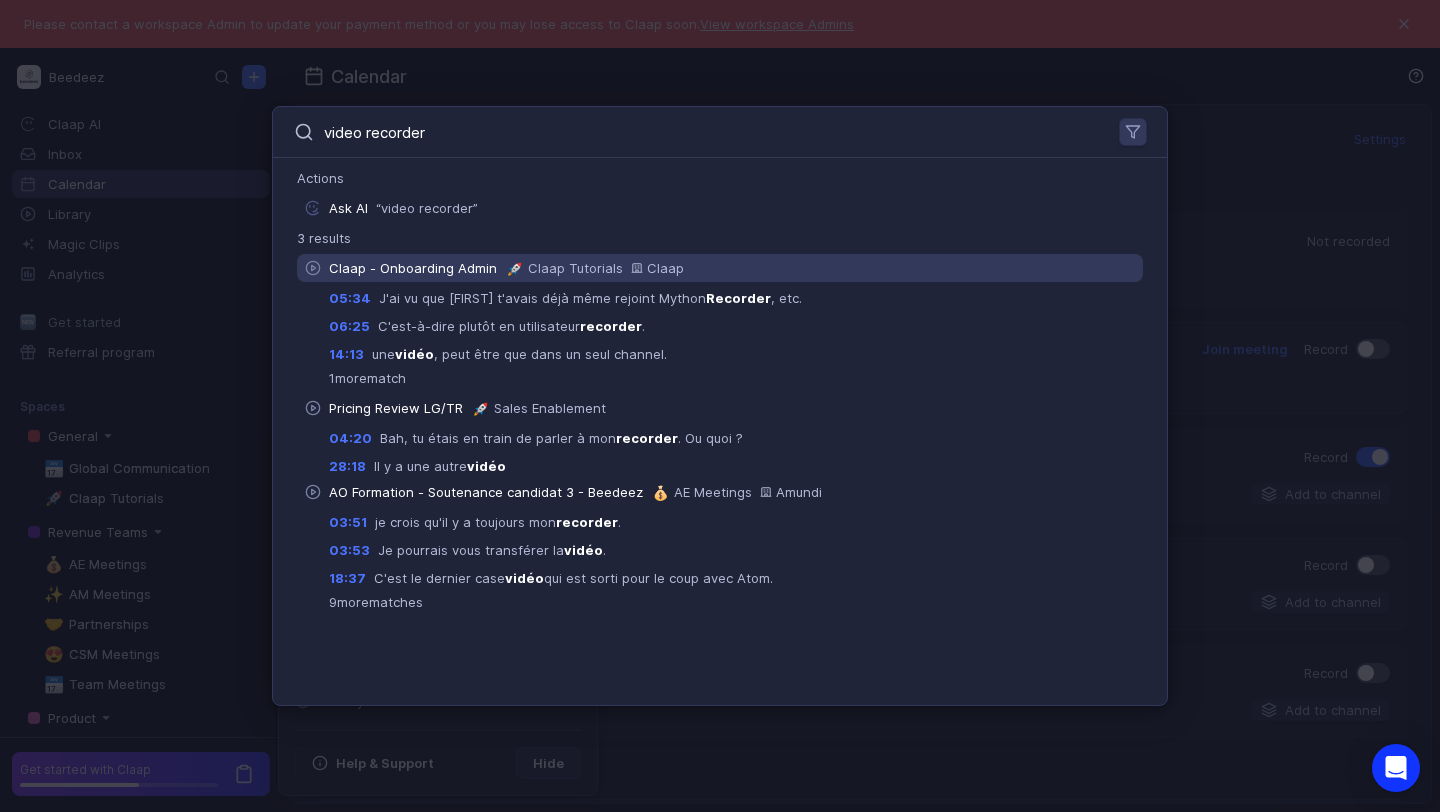 type on "video recorder" 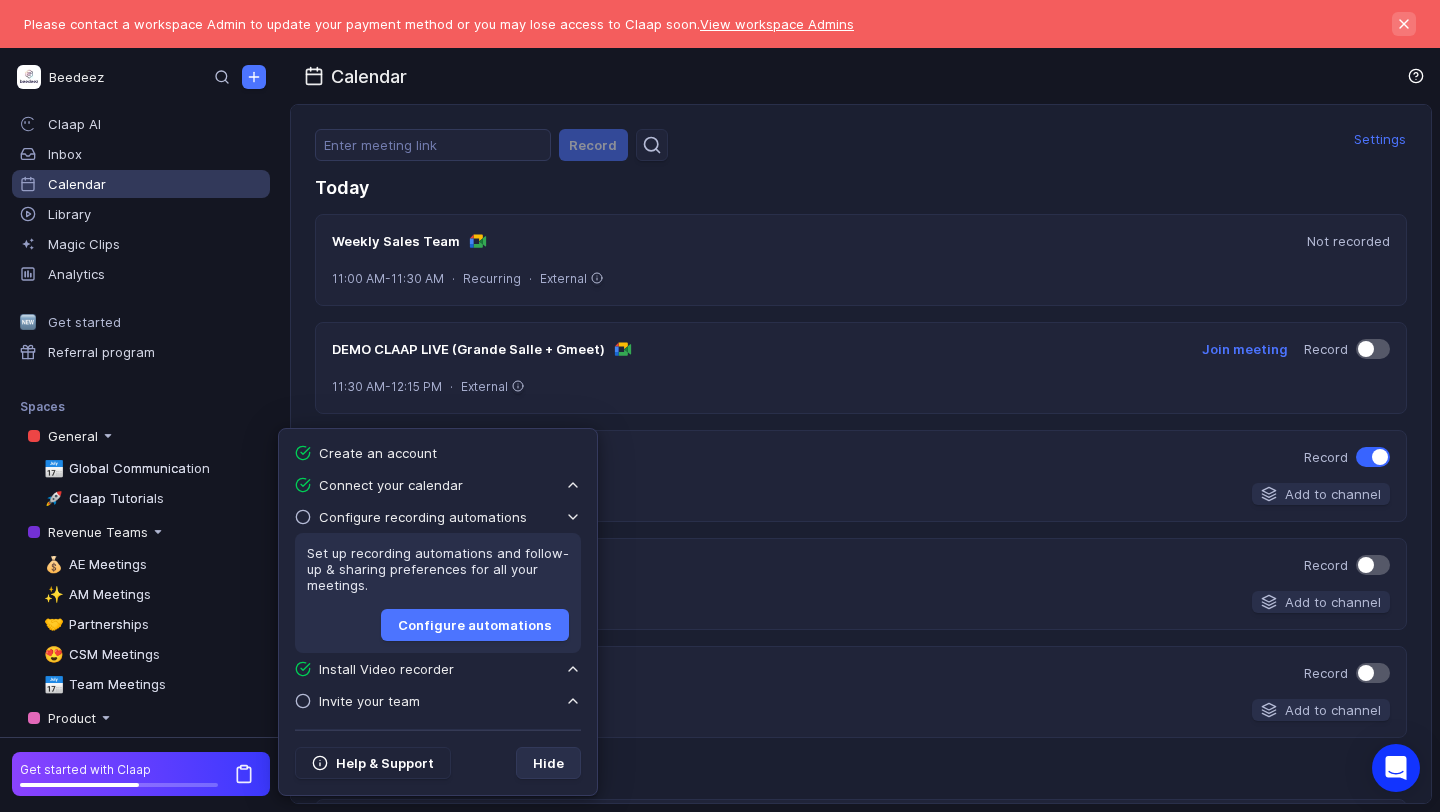 click at bounding box center (1404, 24) 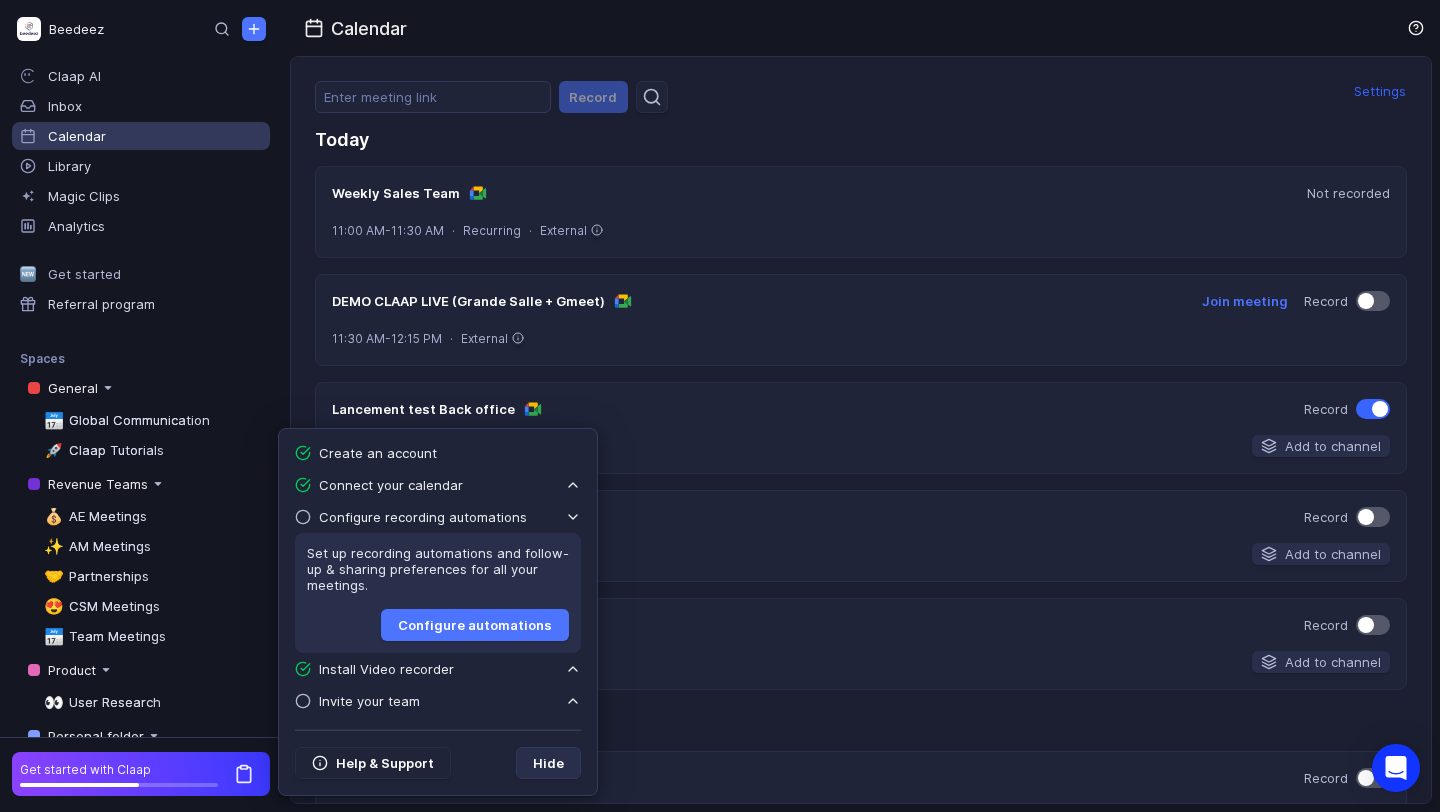 click on "Settings" at bounding box center [1380, 91] 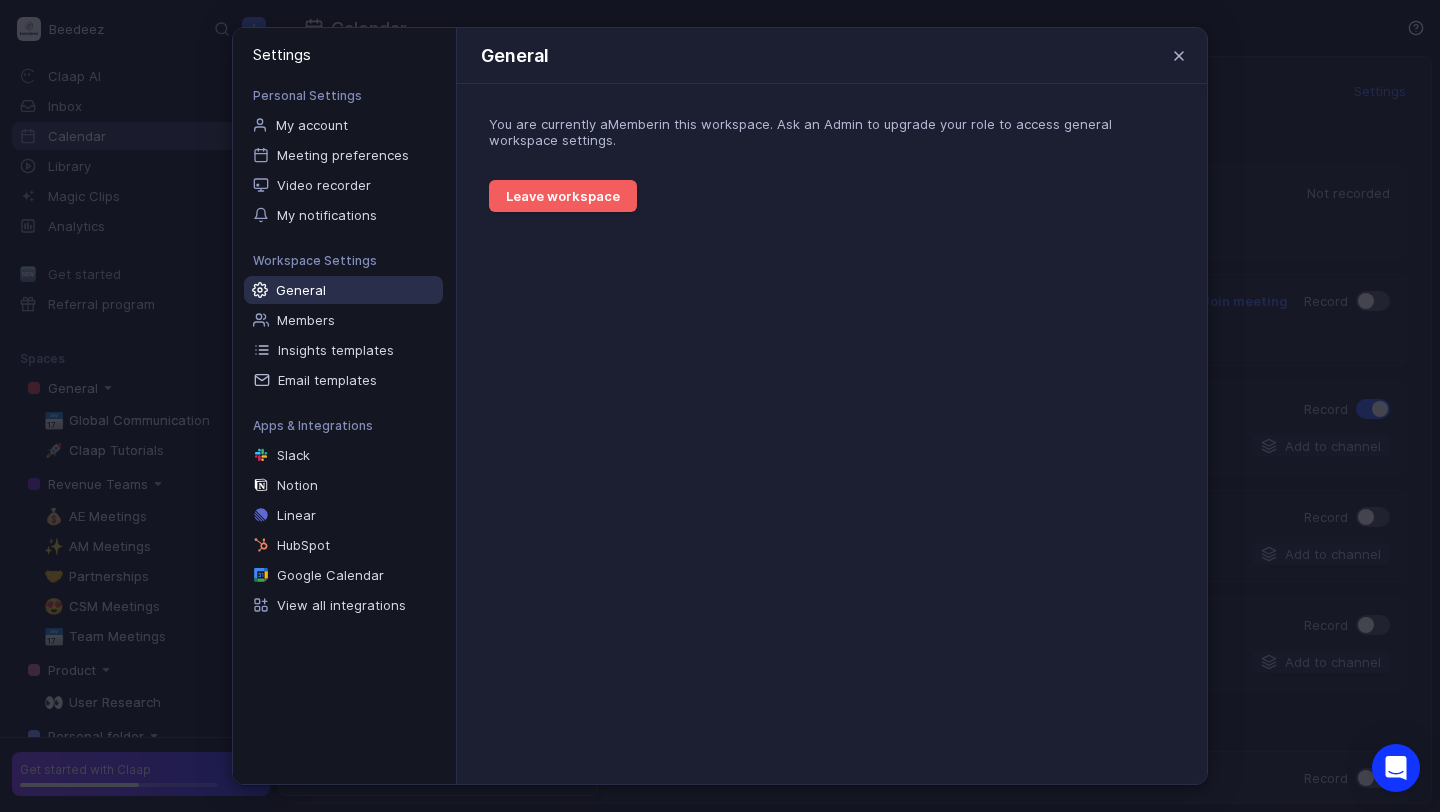 click on "General" at bounding box center (301, 290) 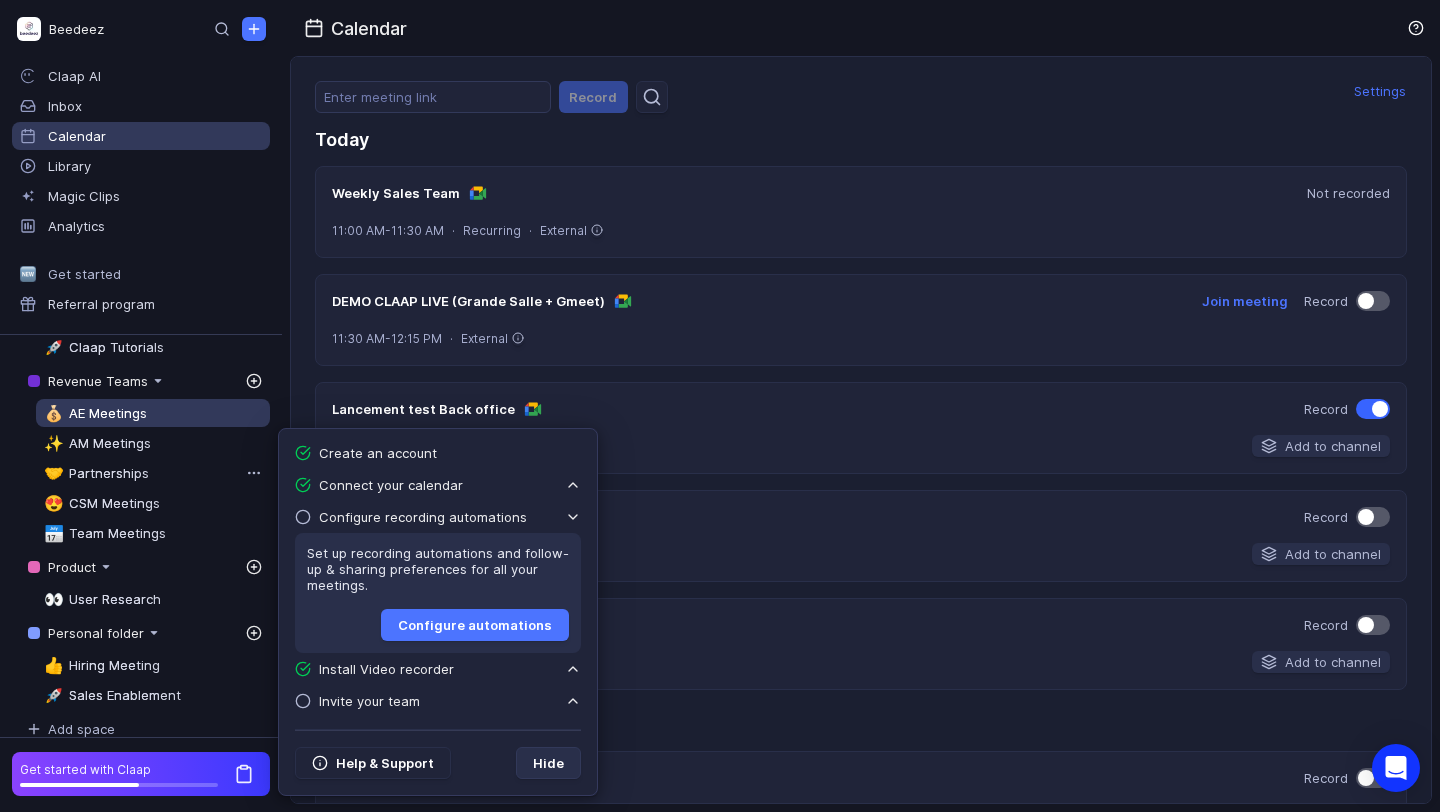 scroll, scrollTop: 0, scrollLeft: 0, axis: both 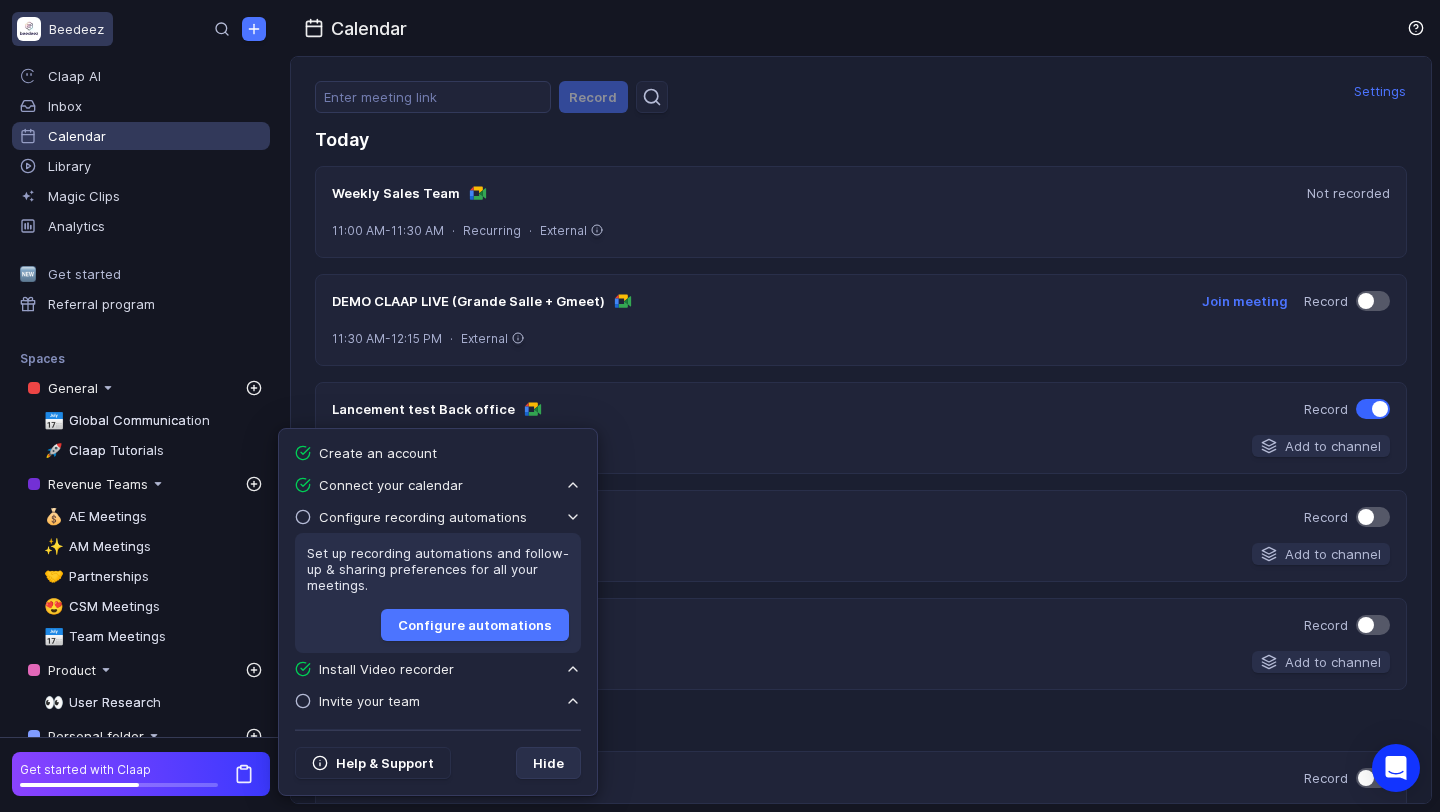 click on "Beedeez" at bounding box center [62, 29] 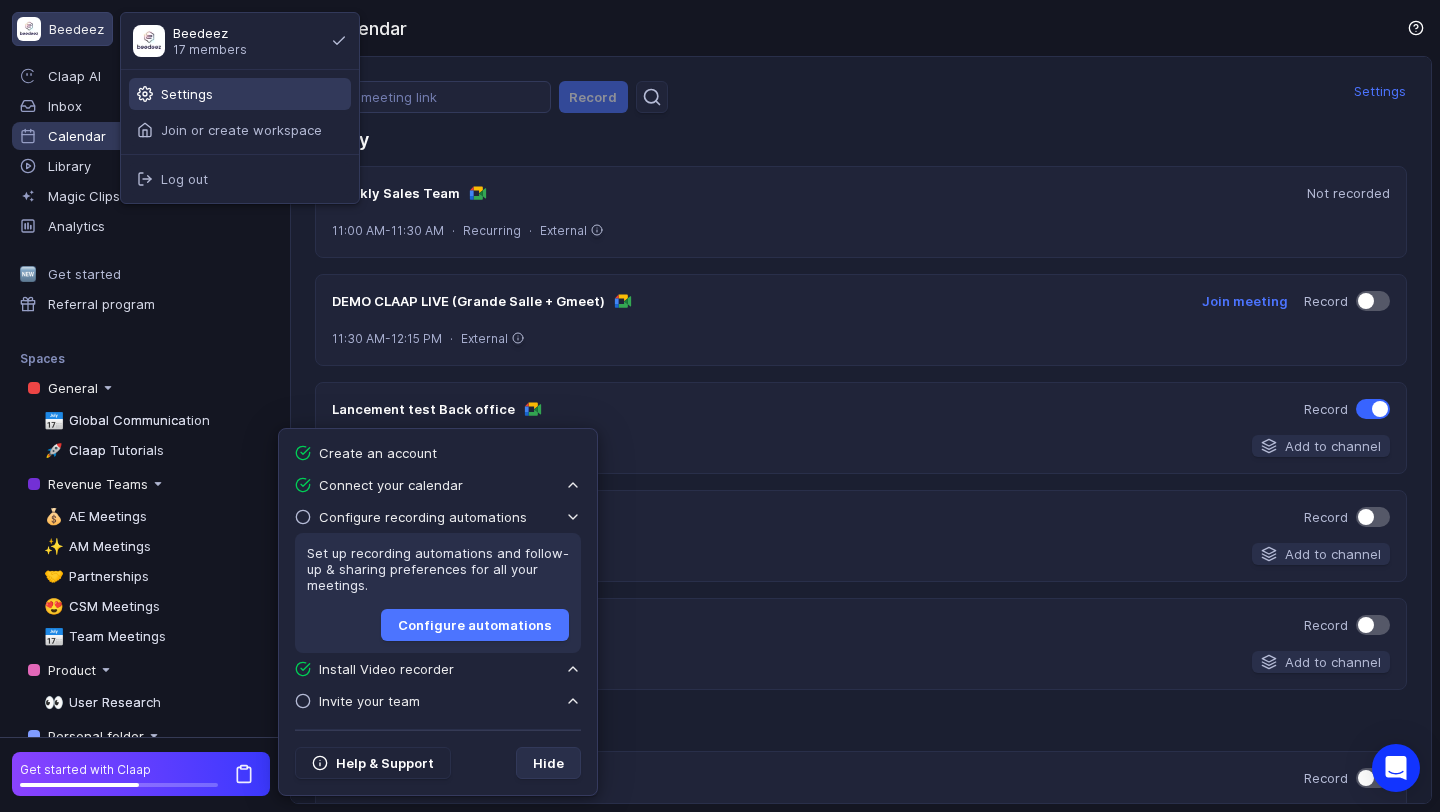 click on "Settings" at bounding box center [240, 94] 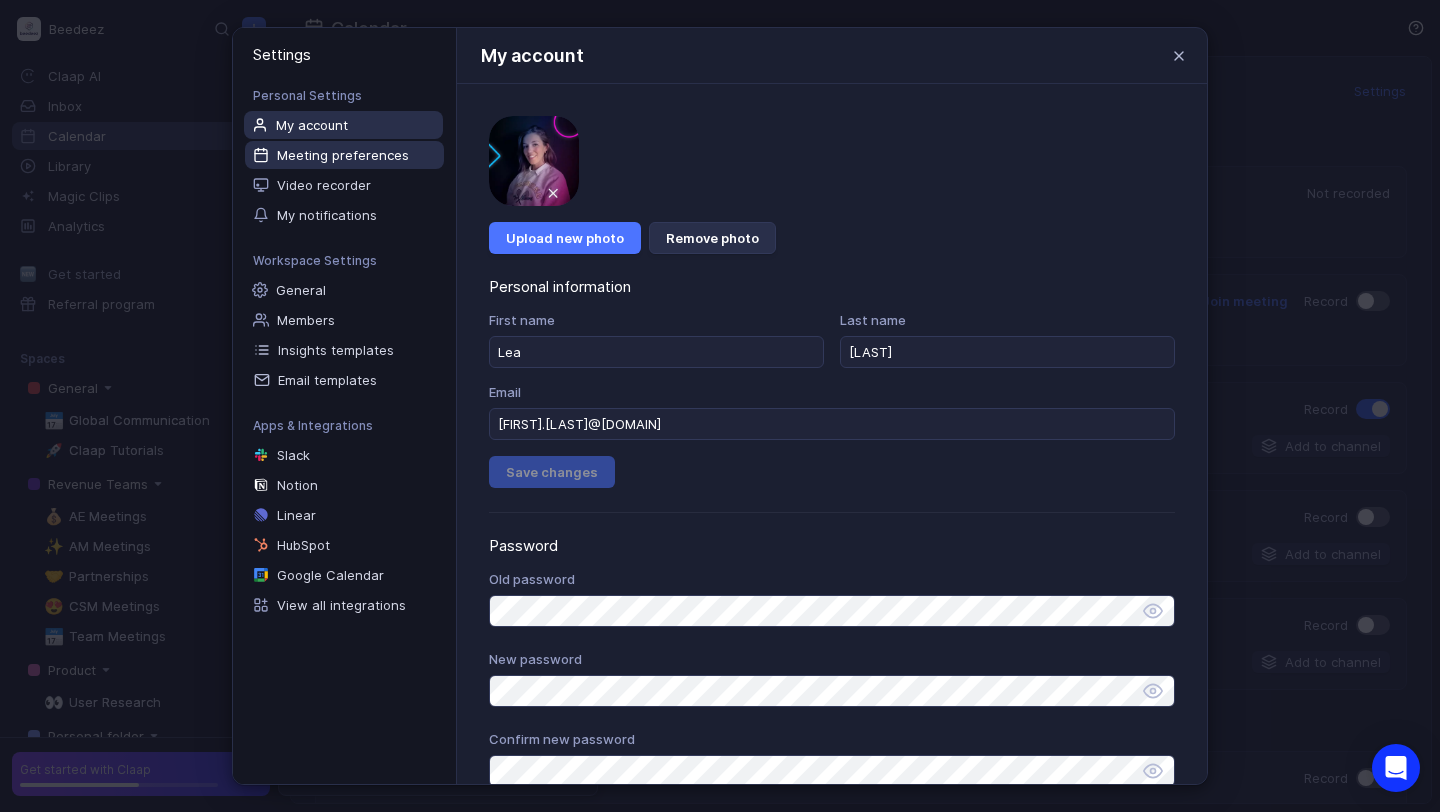 click on "Meeting preferences" at bounding box center (343, 155) 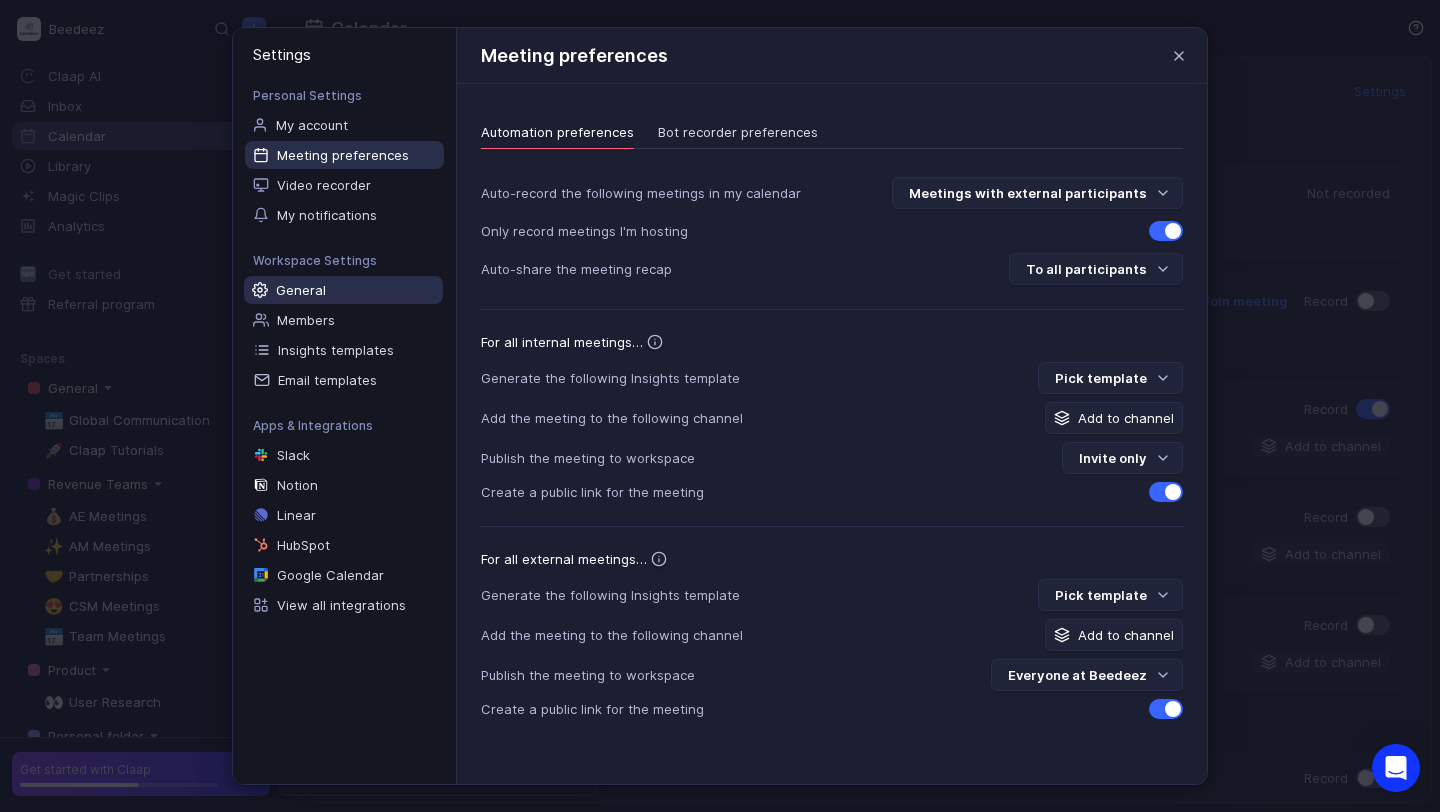 click on "General" at bounding box center [343, 290] 